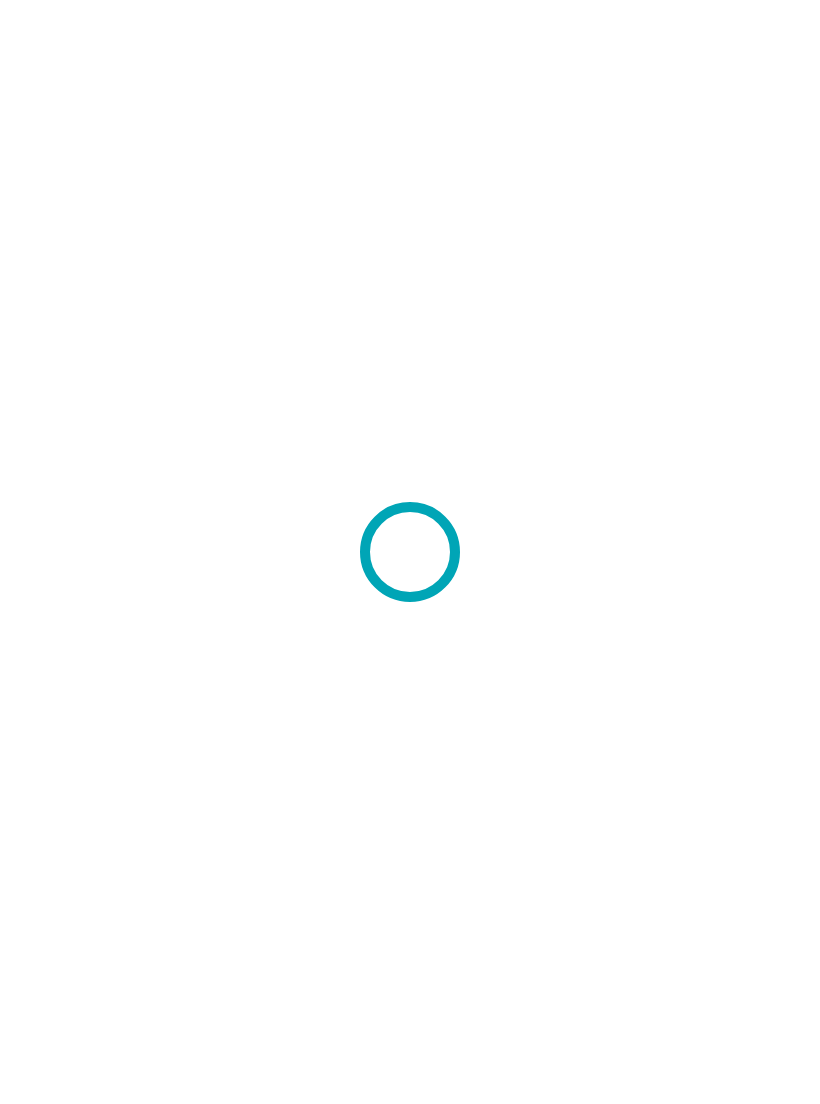 scroll, scrollTop: 0, scrollLeft: 0, axis: both 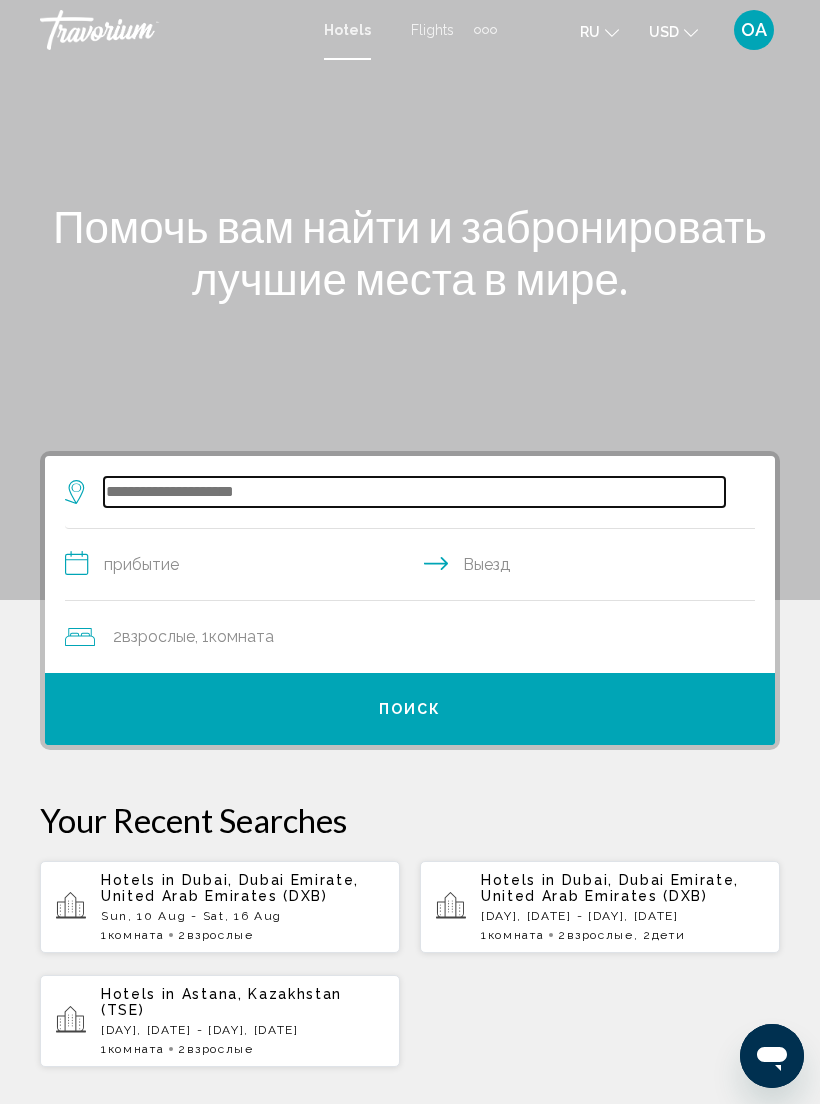 click at bounding box center (414, 492) 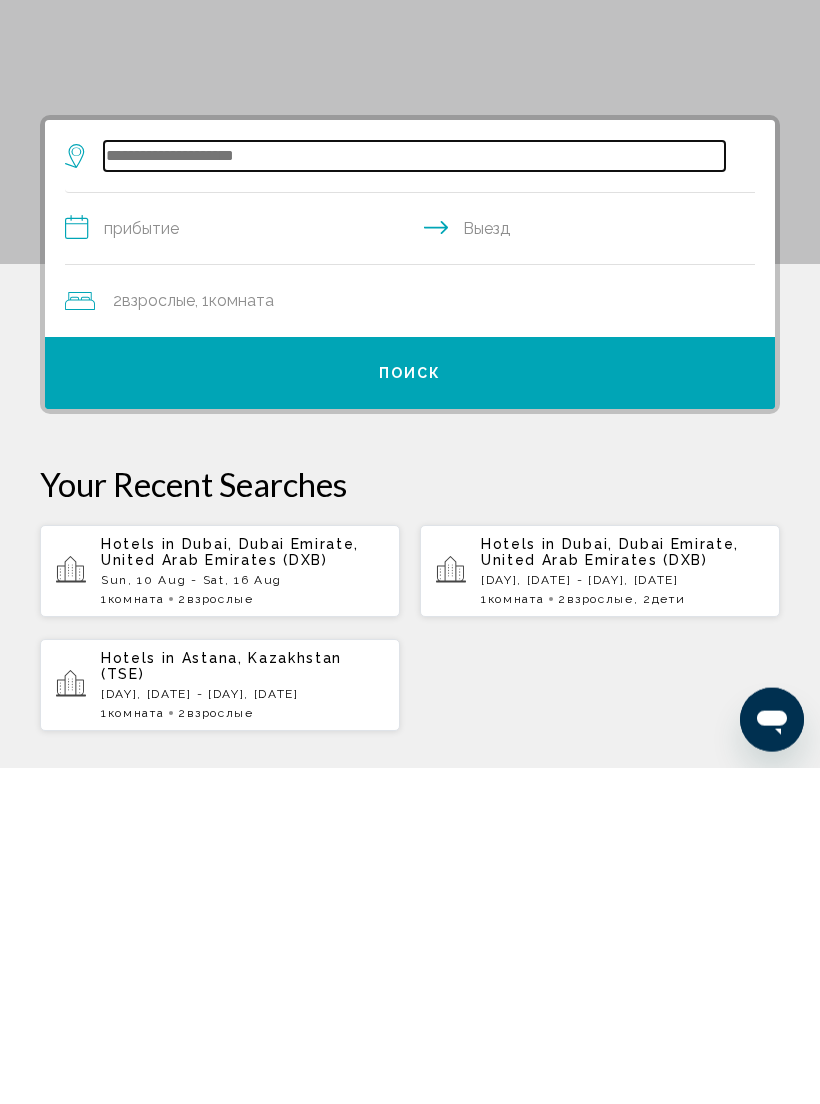 scroll, scrollTop: 49, scrollLeft: 0, axis: vertical 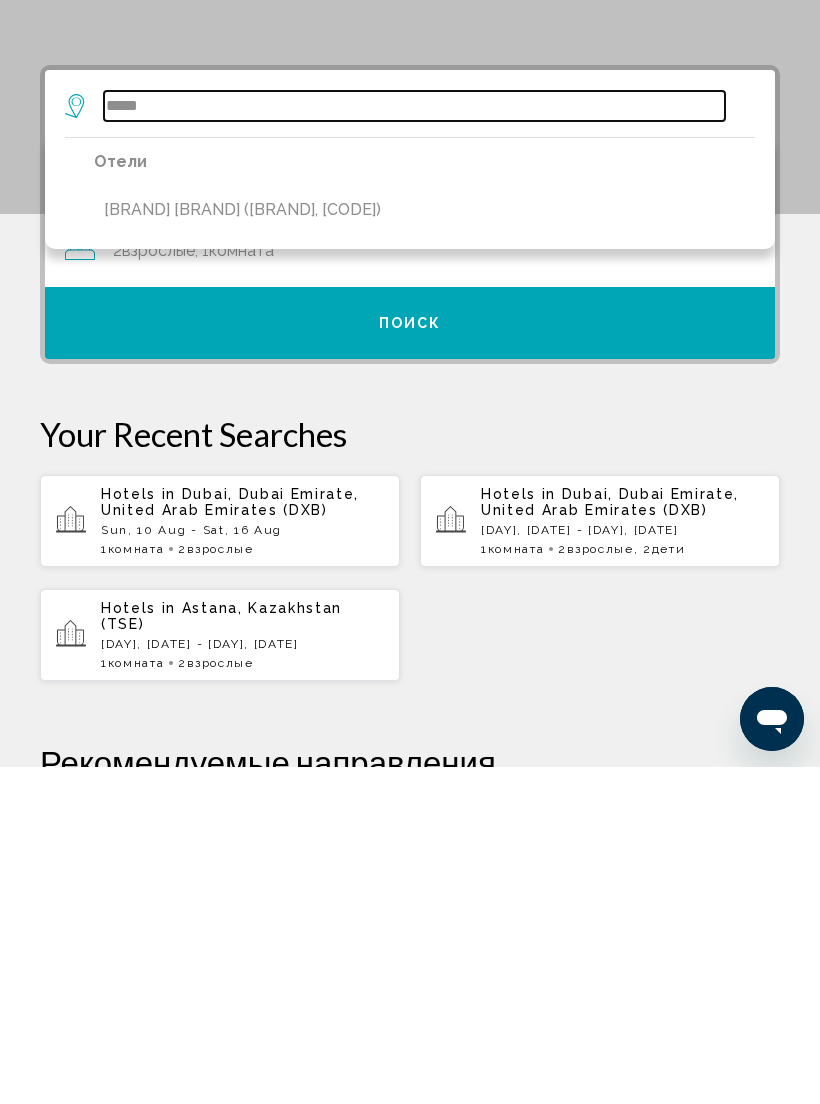 click on "*****" at bounding box center (414, 443) 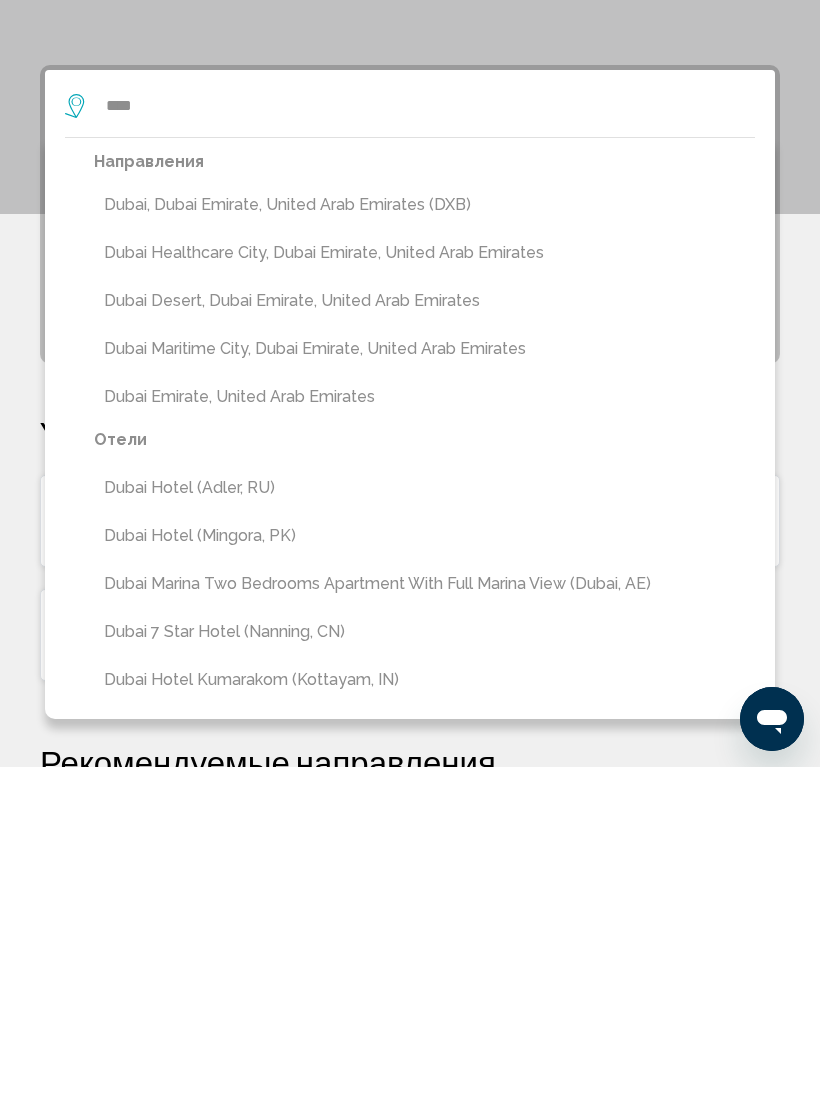 click on "Dubai, Dubai Emirate, United Arab Emirates (DXB)" at bounding box center (424, 542) 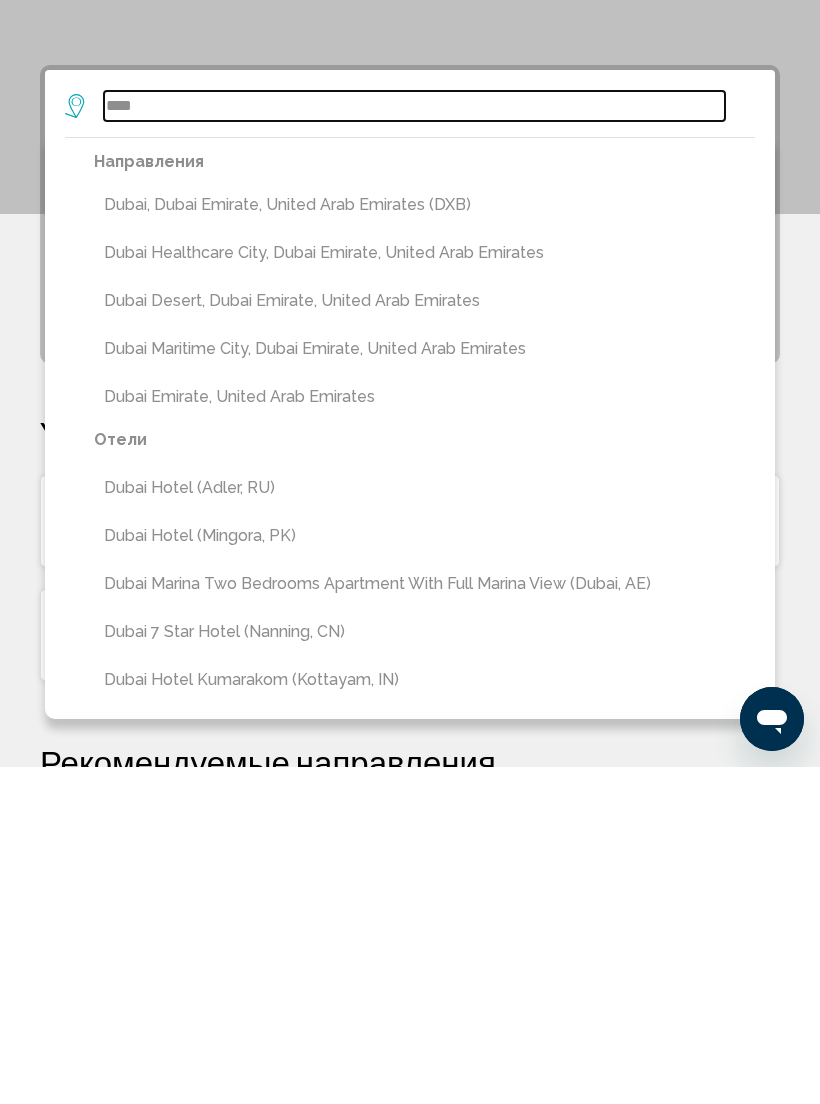 type on "**********" 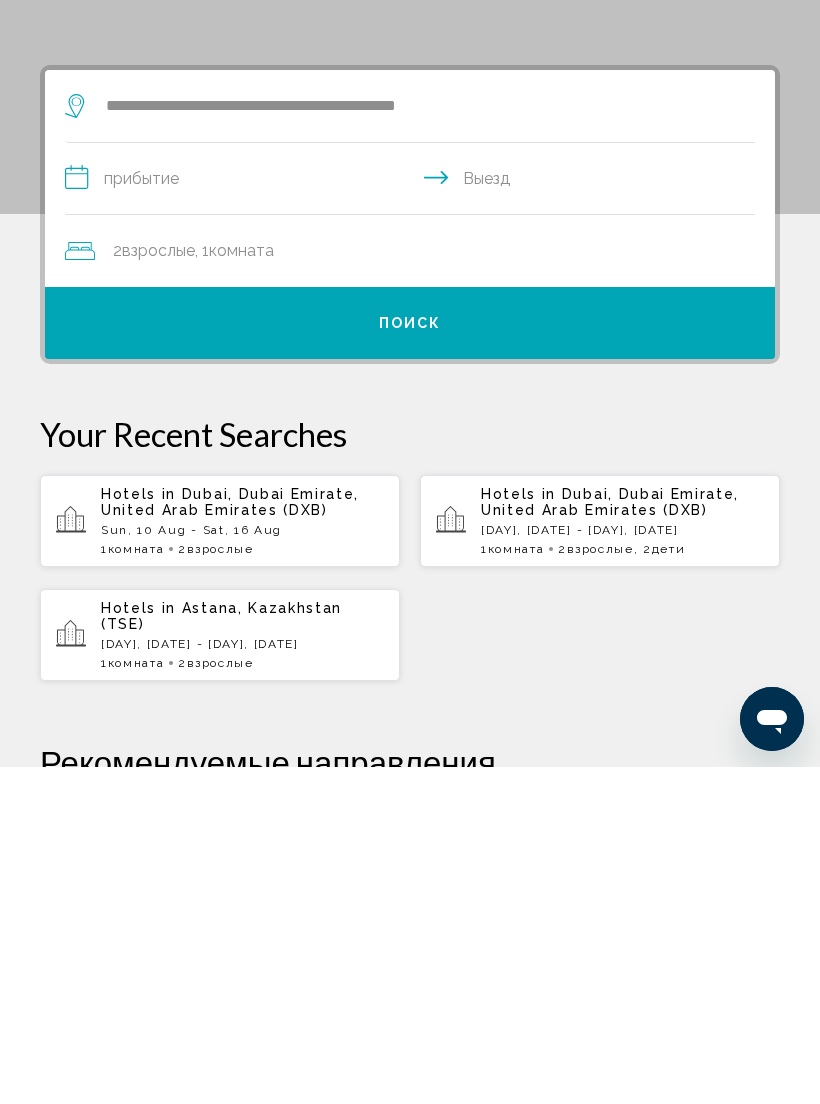 click on "**********" at bounding box center [414, 518] 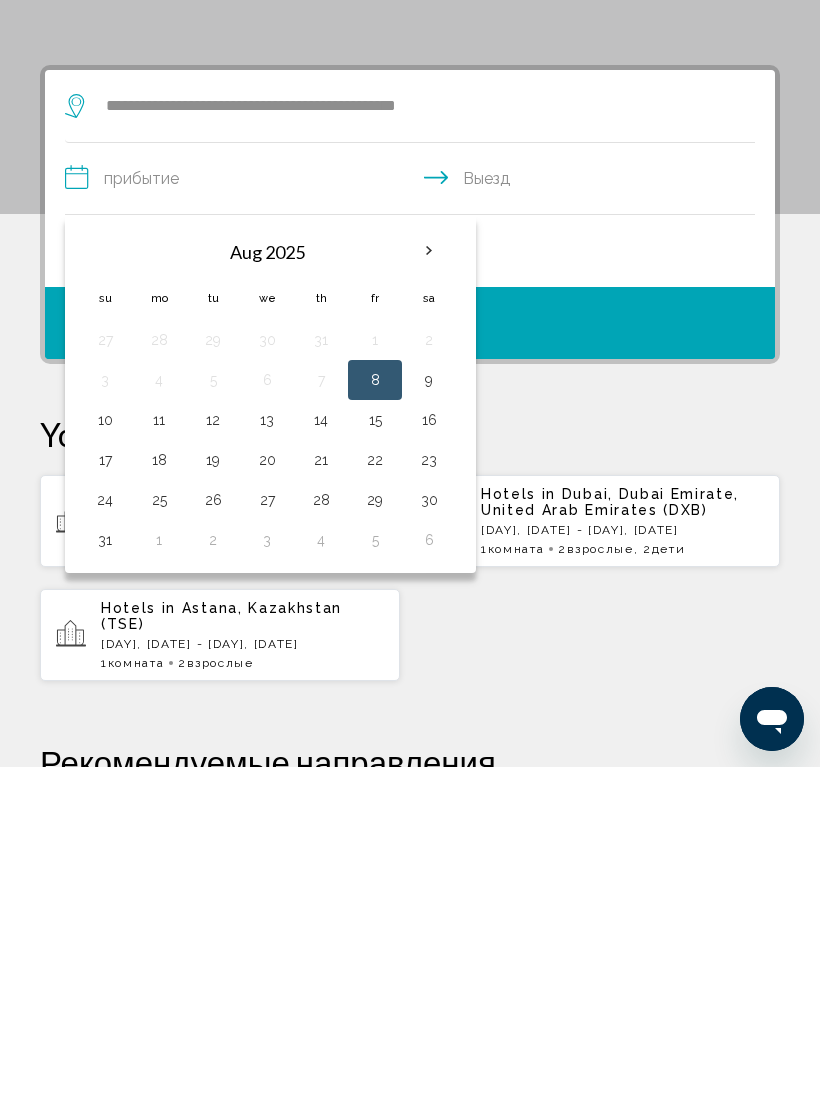 scroll, scrollTop: 386, scrollLeft: 0, axis: vertical 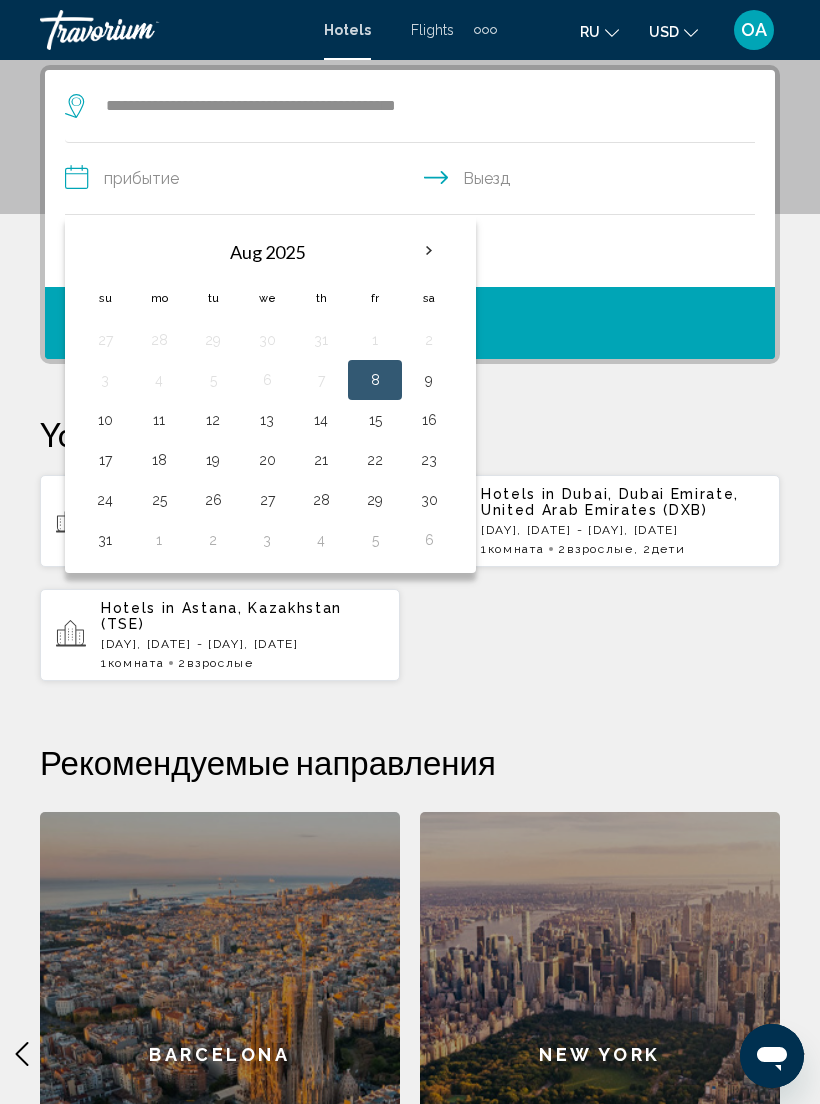 click on "10" at bounding box center [105, 420] 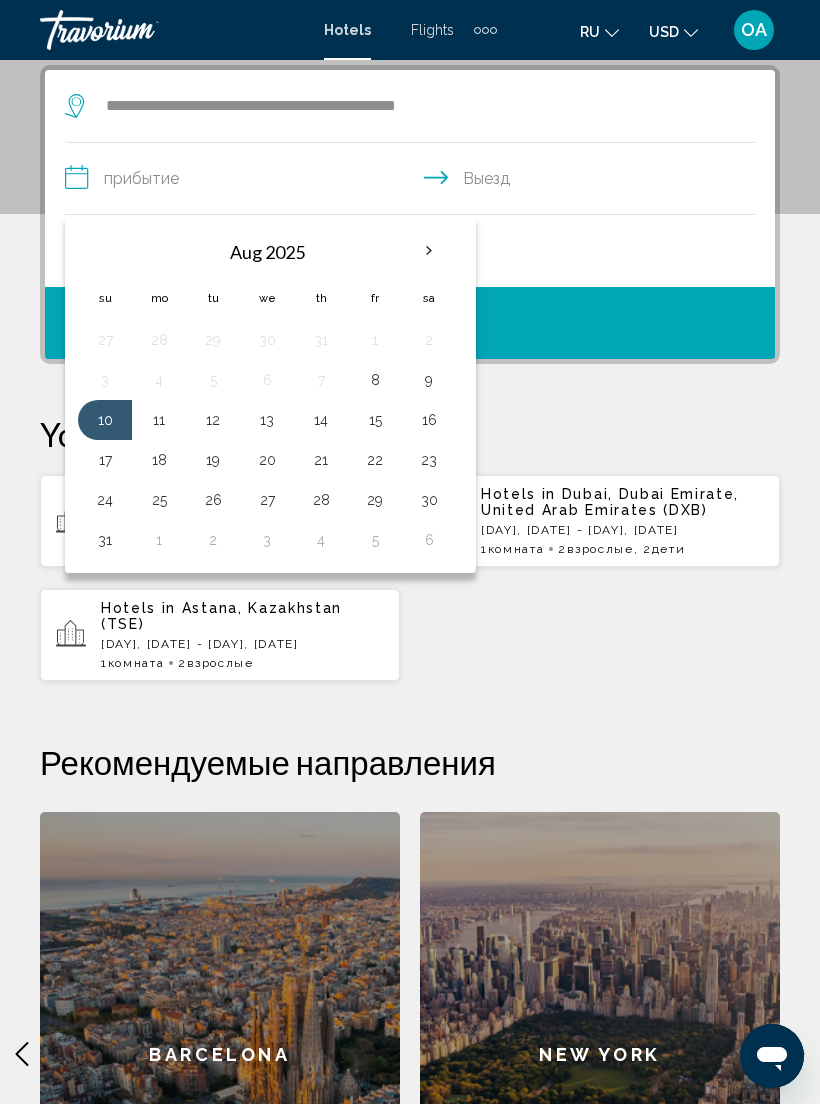 click on "16" at bounding box center (429, 420) 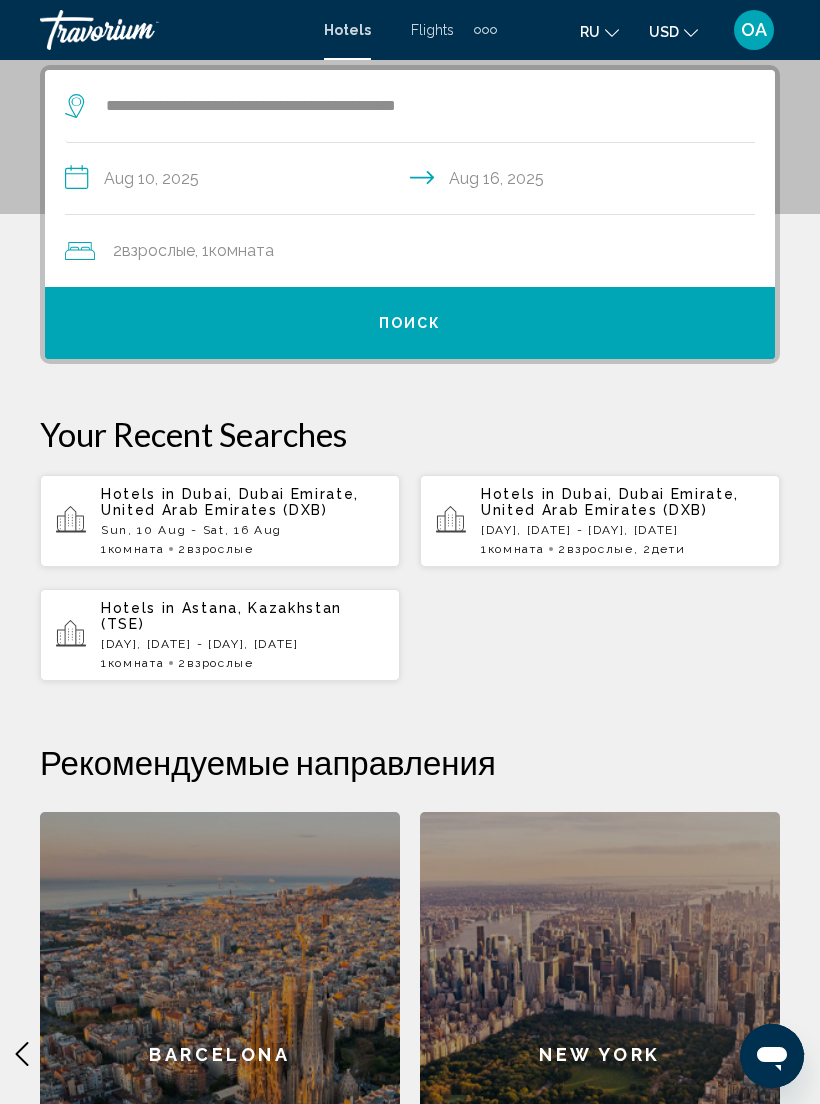 click on "Поиск" at bounding box center [410, 323] 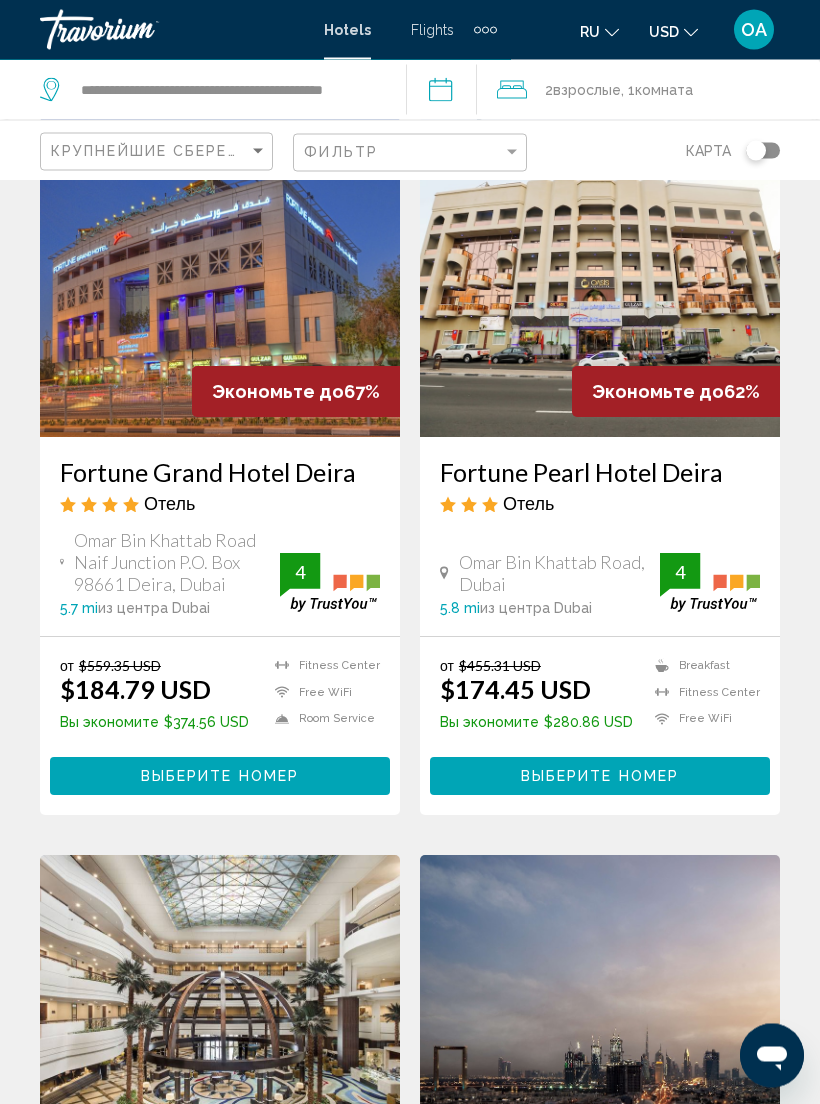 scroll, scrollTop: 1621, scrollLeft: 0, axis: vertical 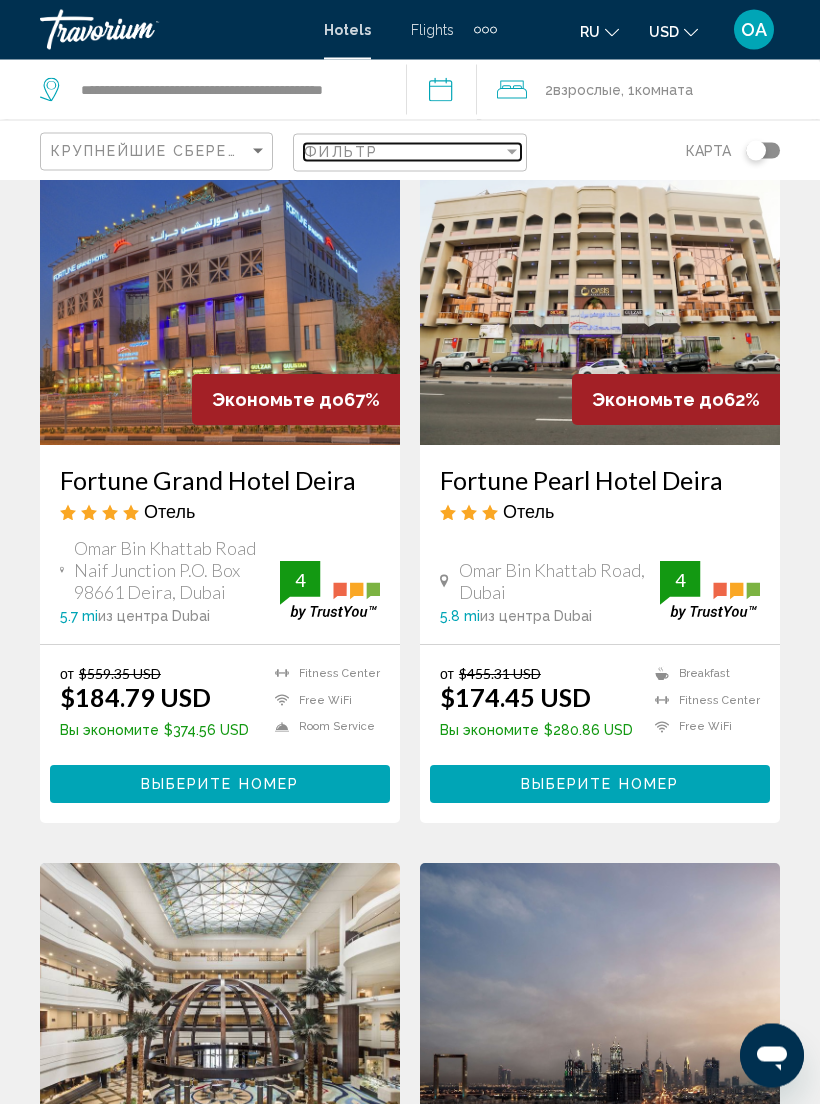 click on "Фильтр" at bounding box center (403, 152) 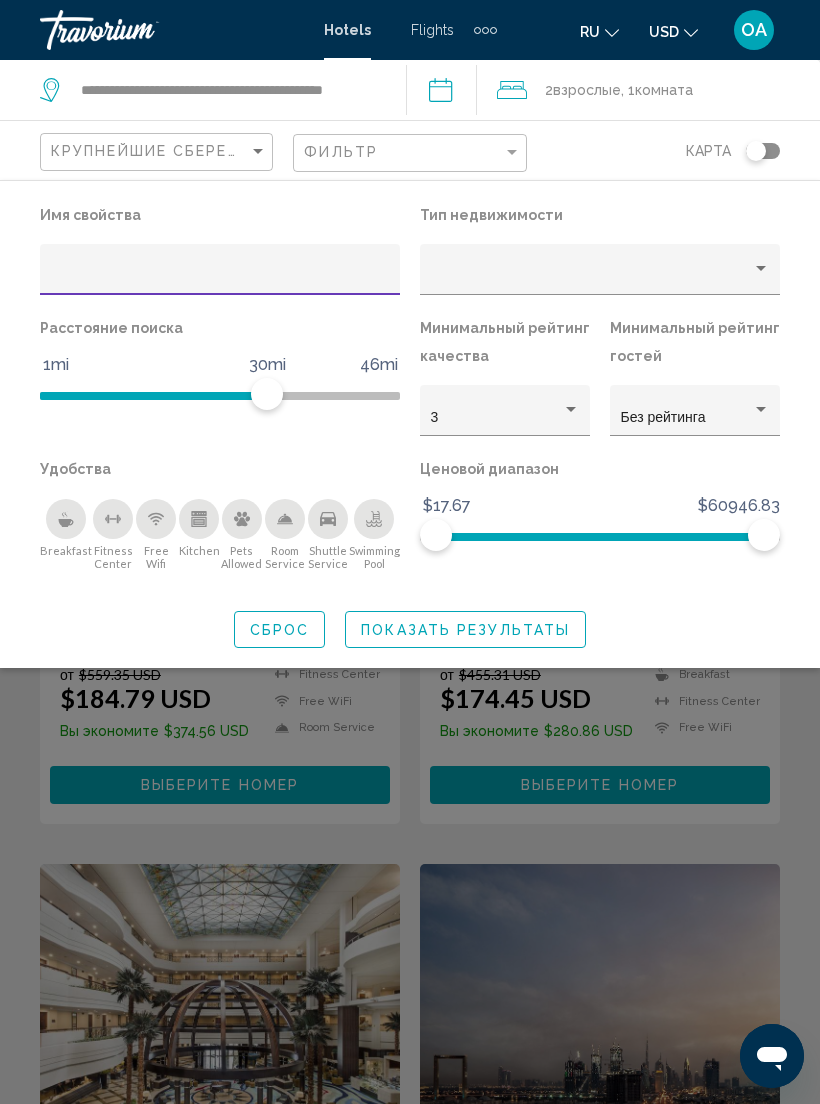 click on "Крупнейшие сбережения" 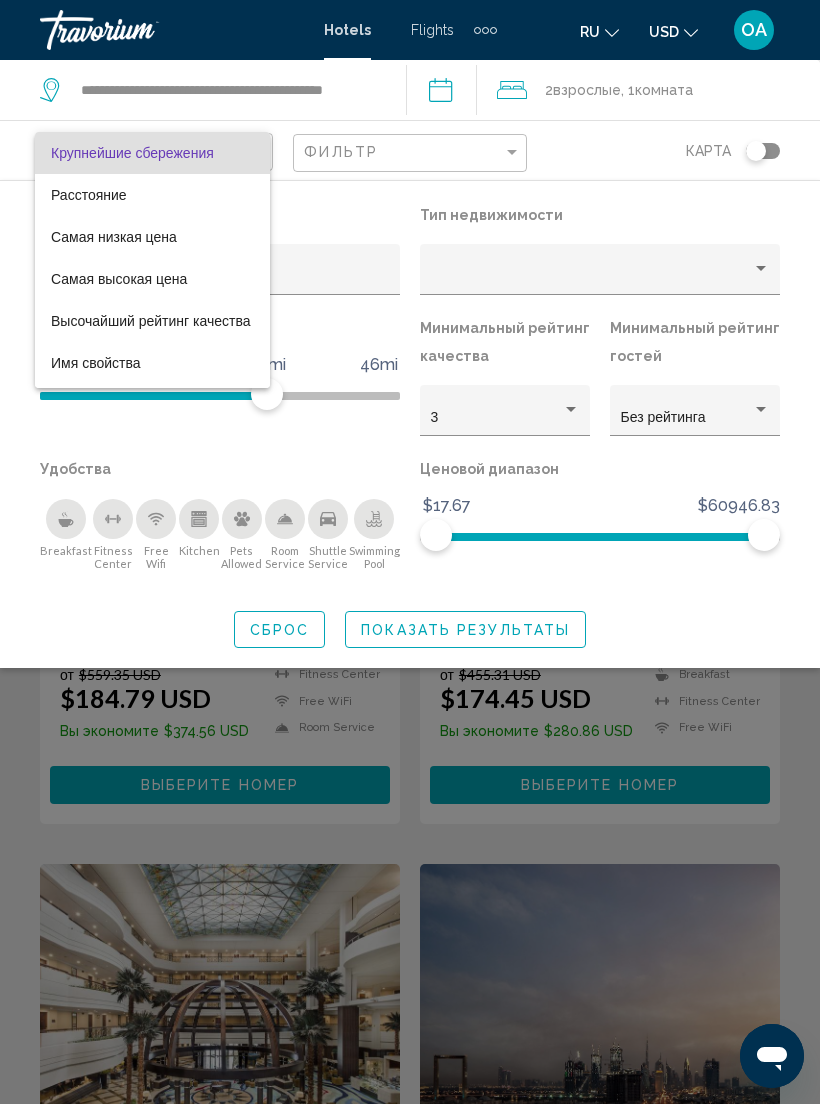 scroll, scrollTop: 1622, scrollLeft: 0, axis: vertical 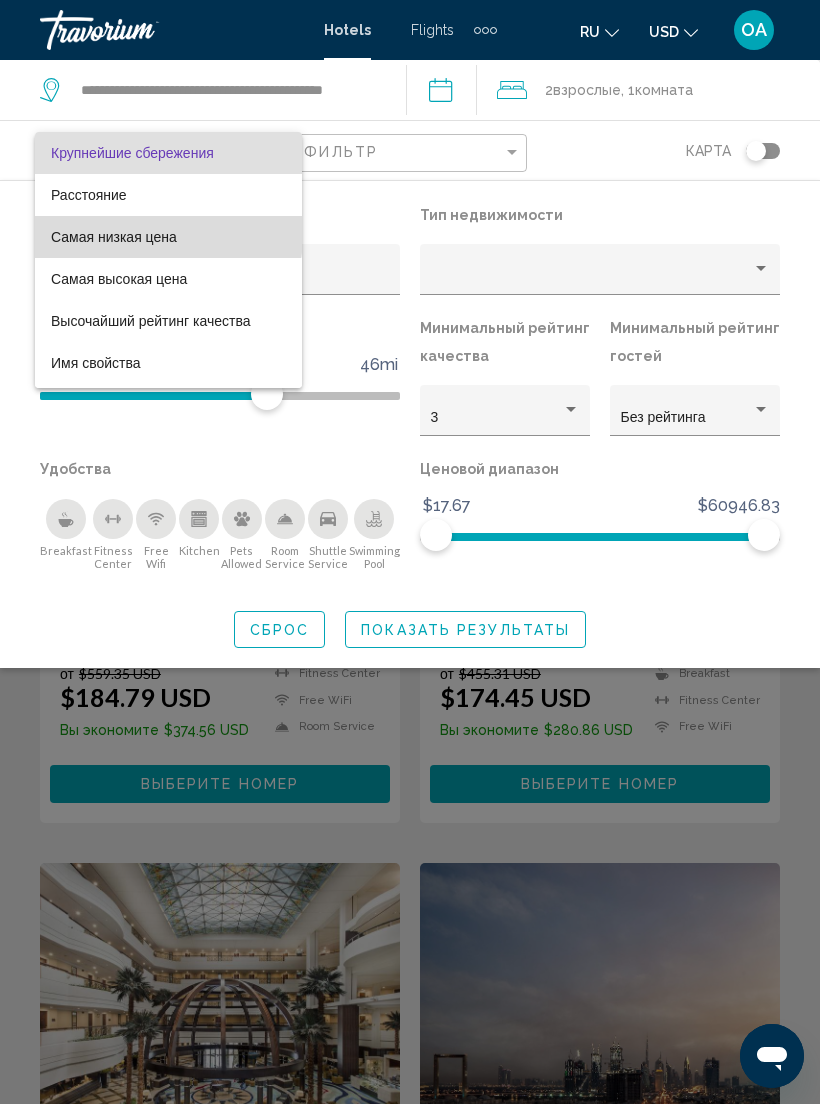 click on "Самая низкая цена" at bounding box center [114, 237] 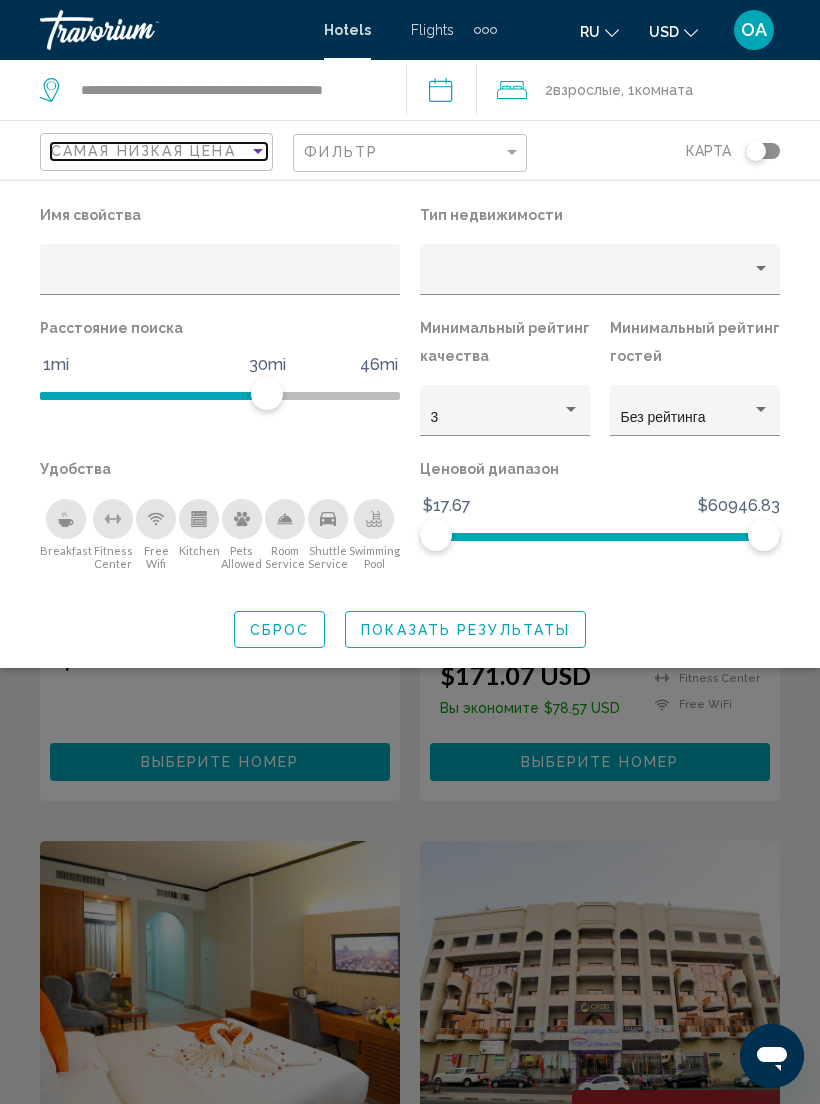 scroll, scrollTop: 1574, scrollLeft: 0, axis: vertical 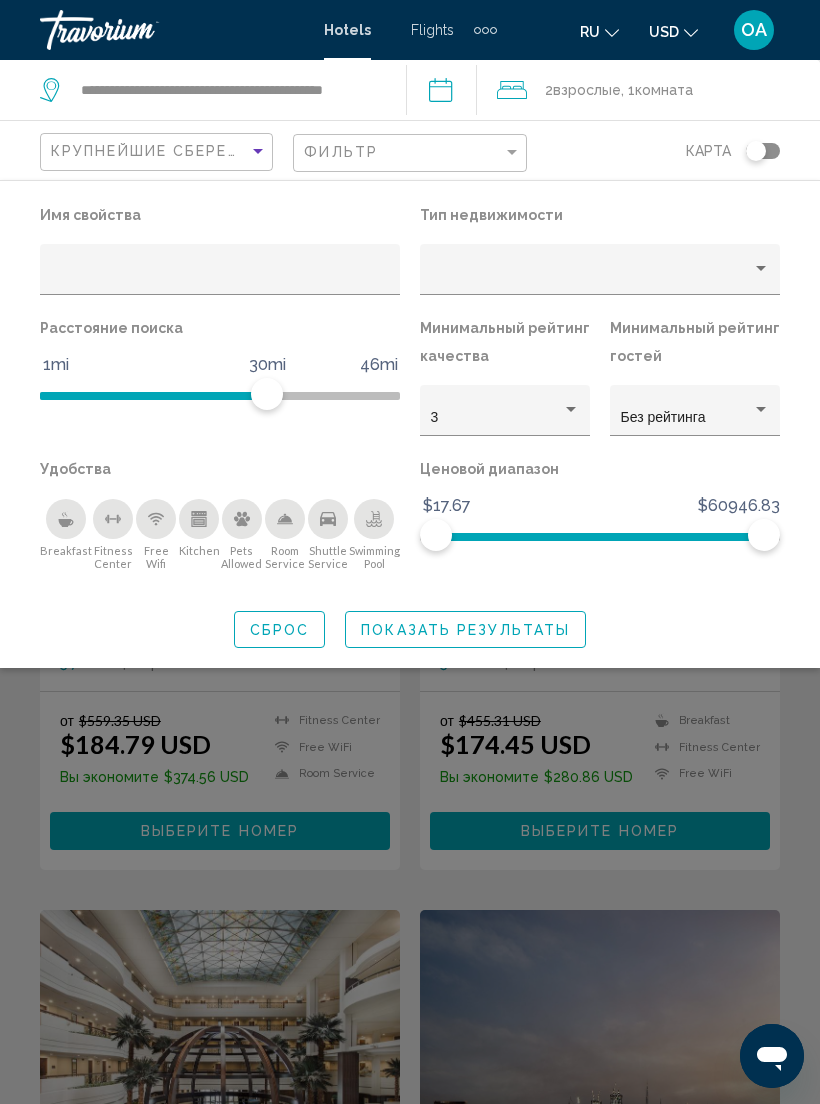 click at bounding box center (485, 30) 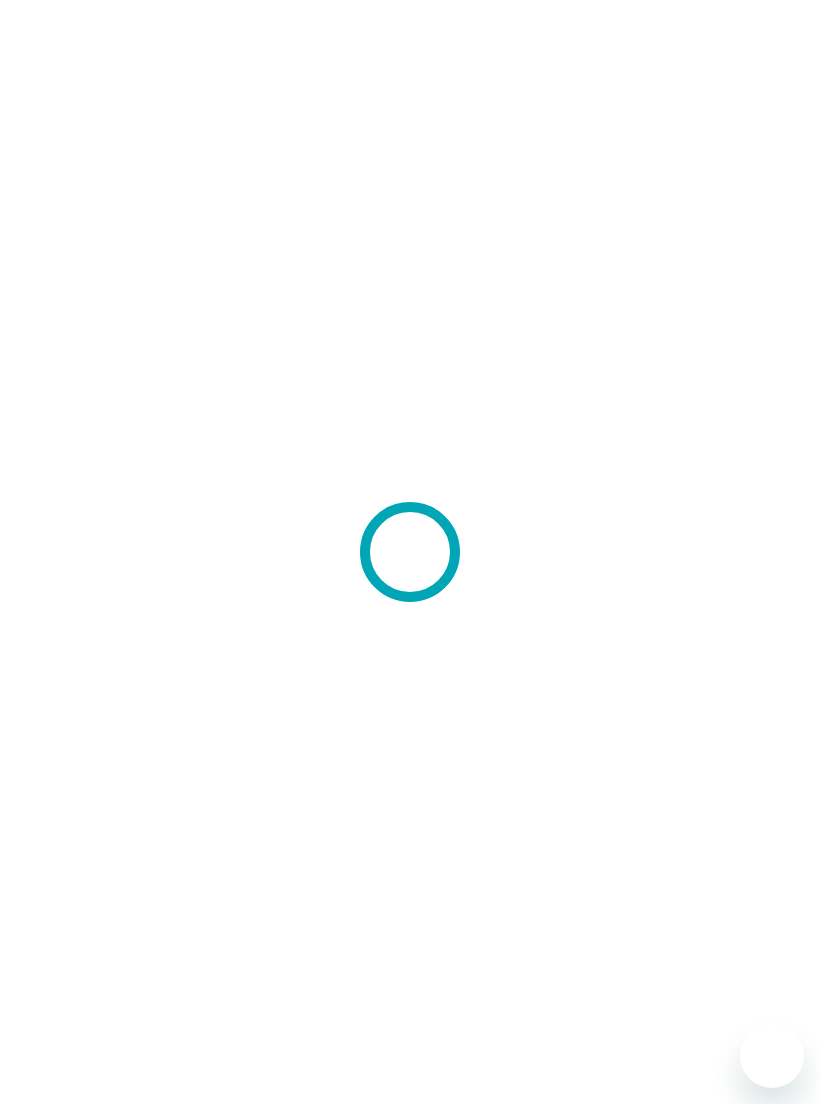 scroll, scrollTop: 0, scrollLeft: 0, axis: both 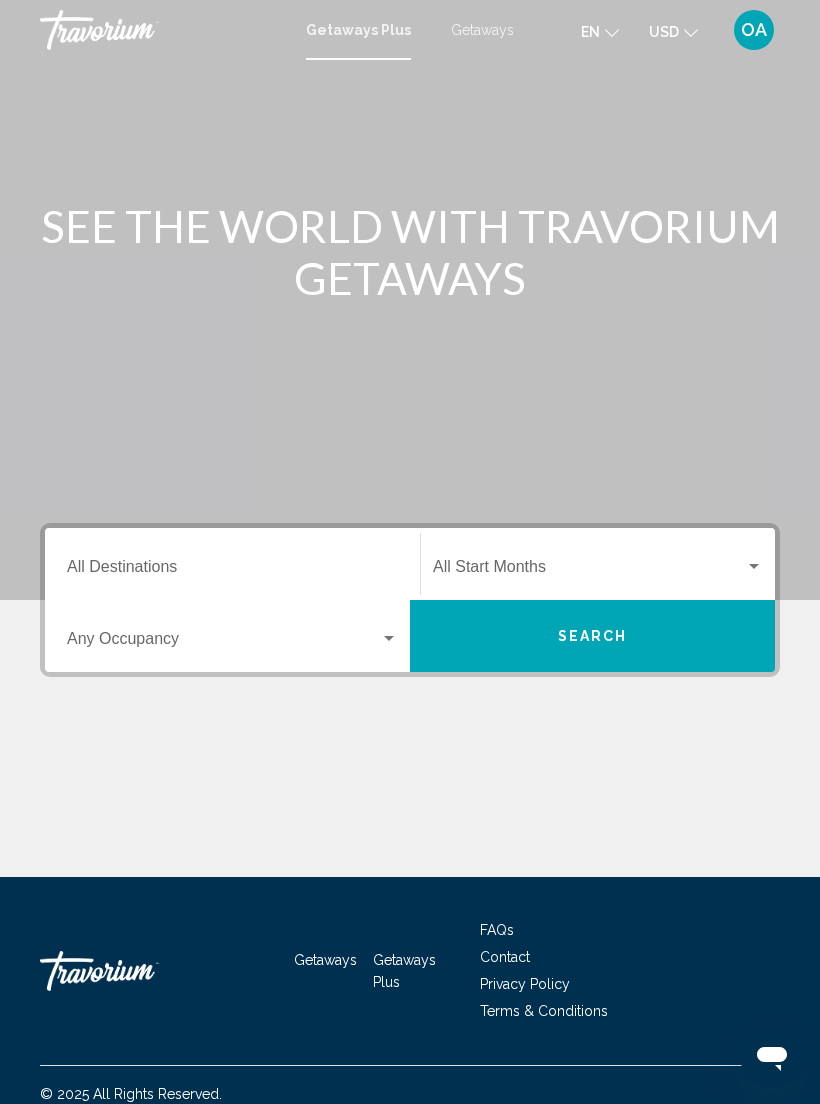 click on "Destination All Destinations" at bounding box center (232, 564) 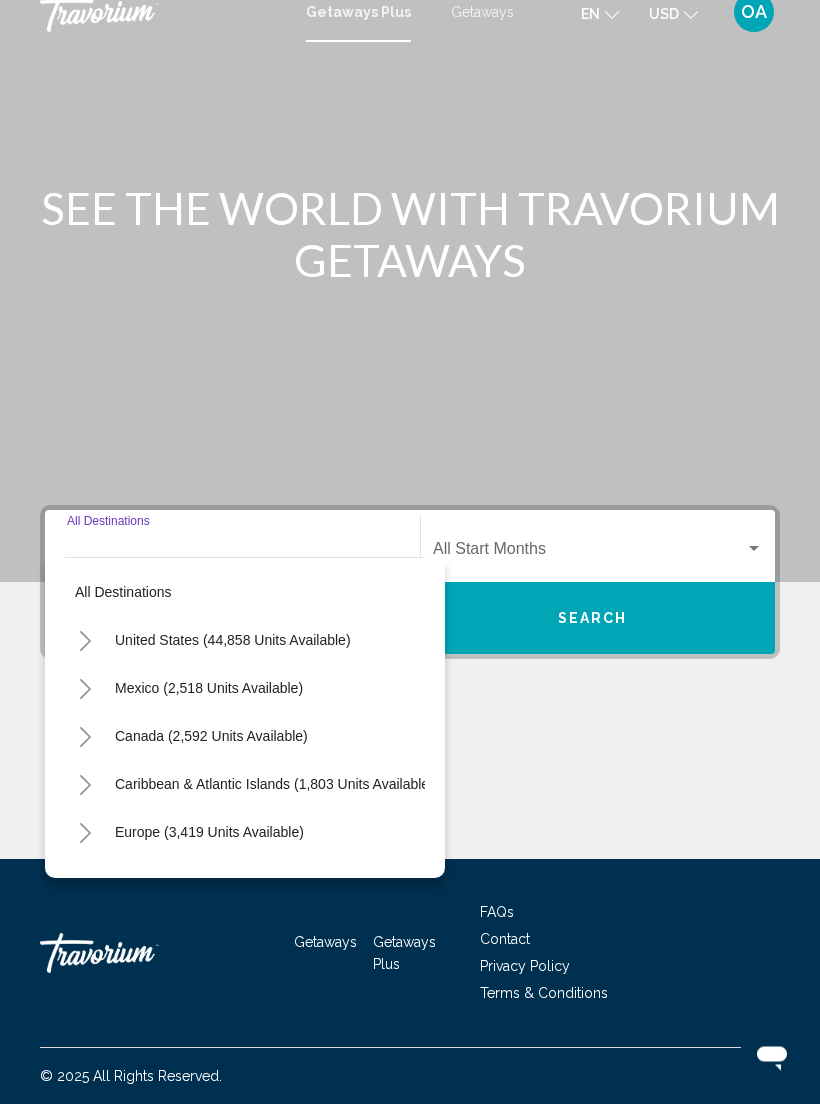 scroll, scrollTop: 18, scrollLeft: 0, axis: vertical 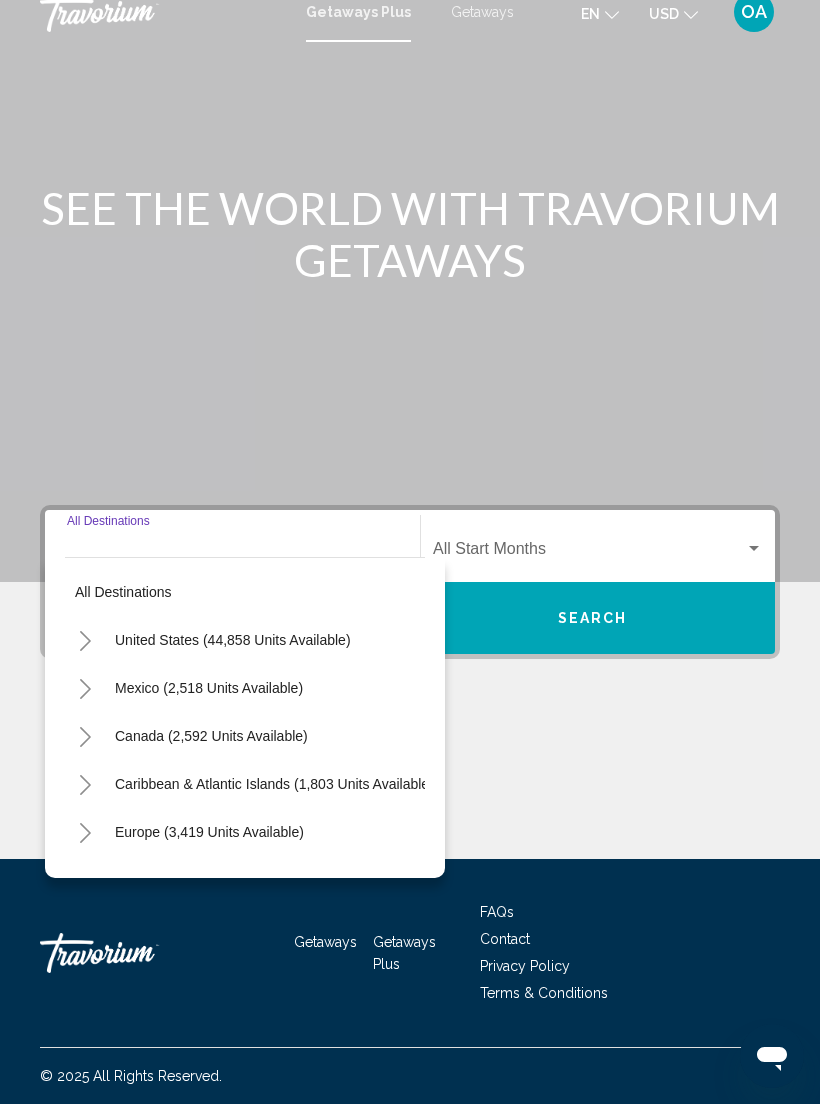 click on "Europe (3,419 units available)" at bounding box center (208, 880) 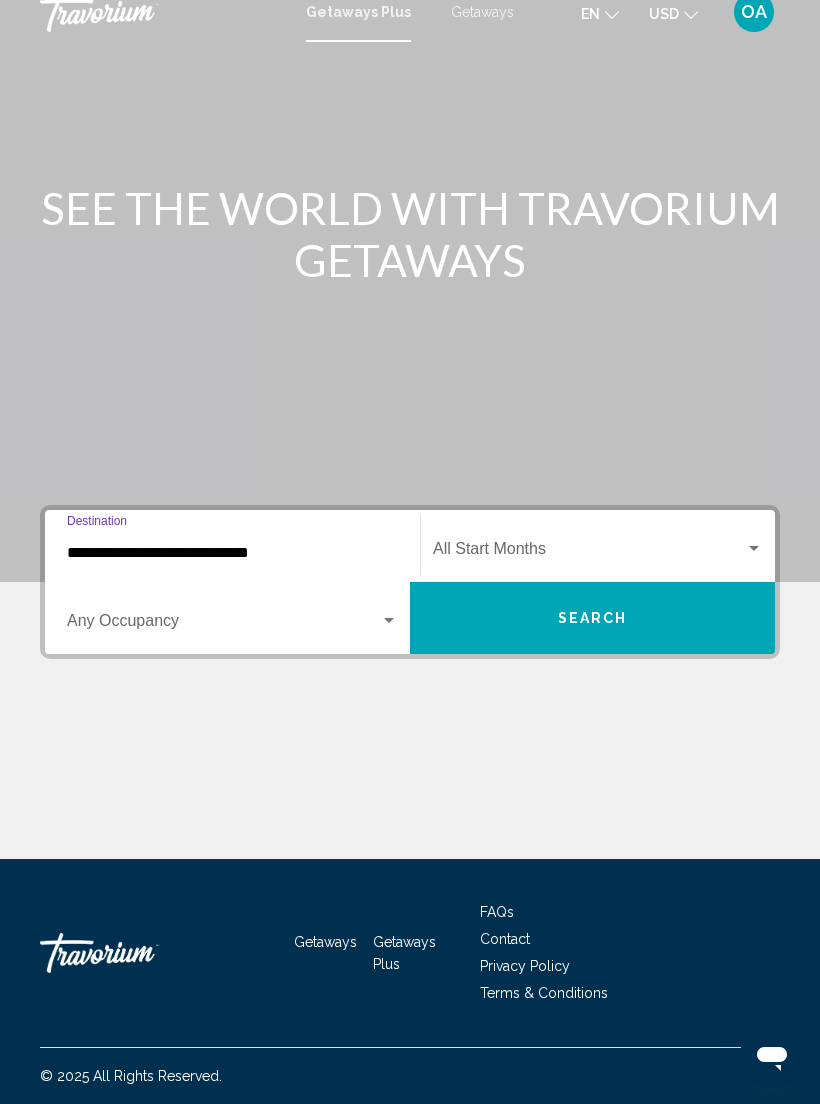 click on "Start Month All Start Months" 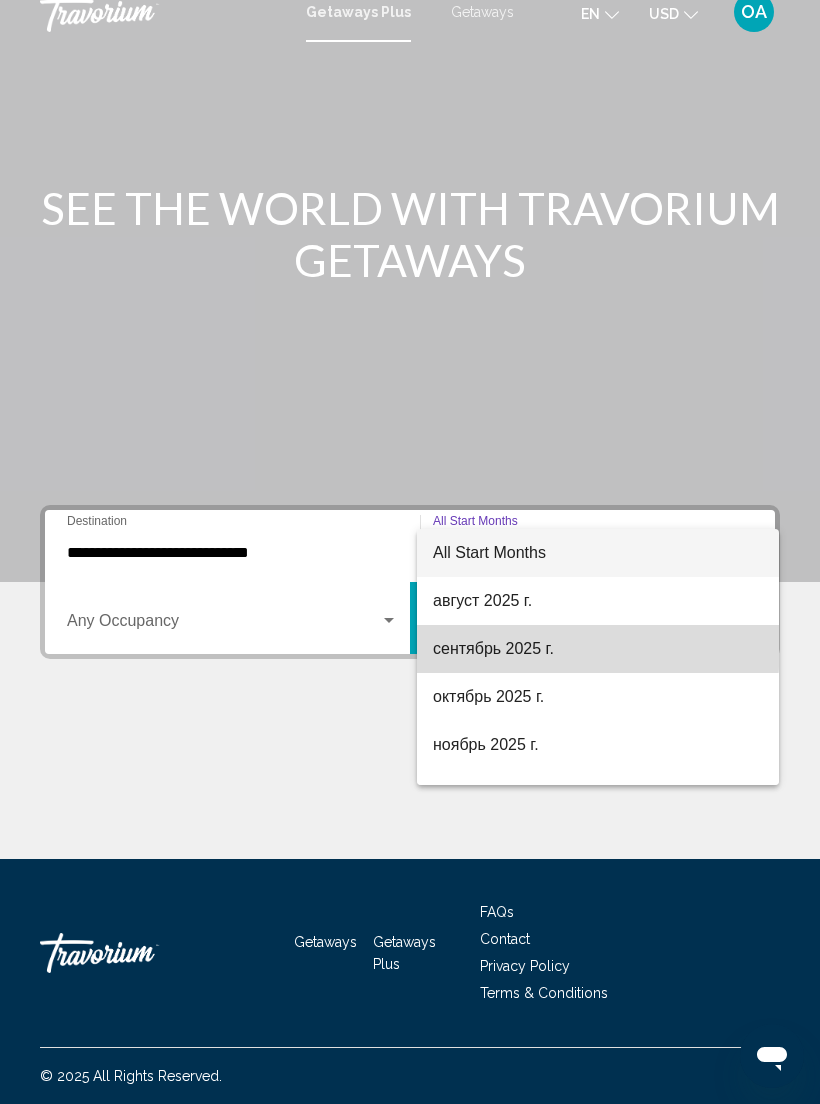 click on "сентябрь 2025 г." at bounding box center (598, 649) 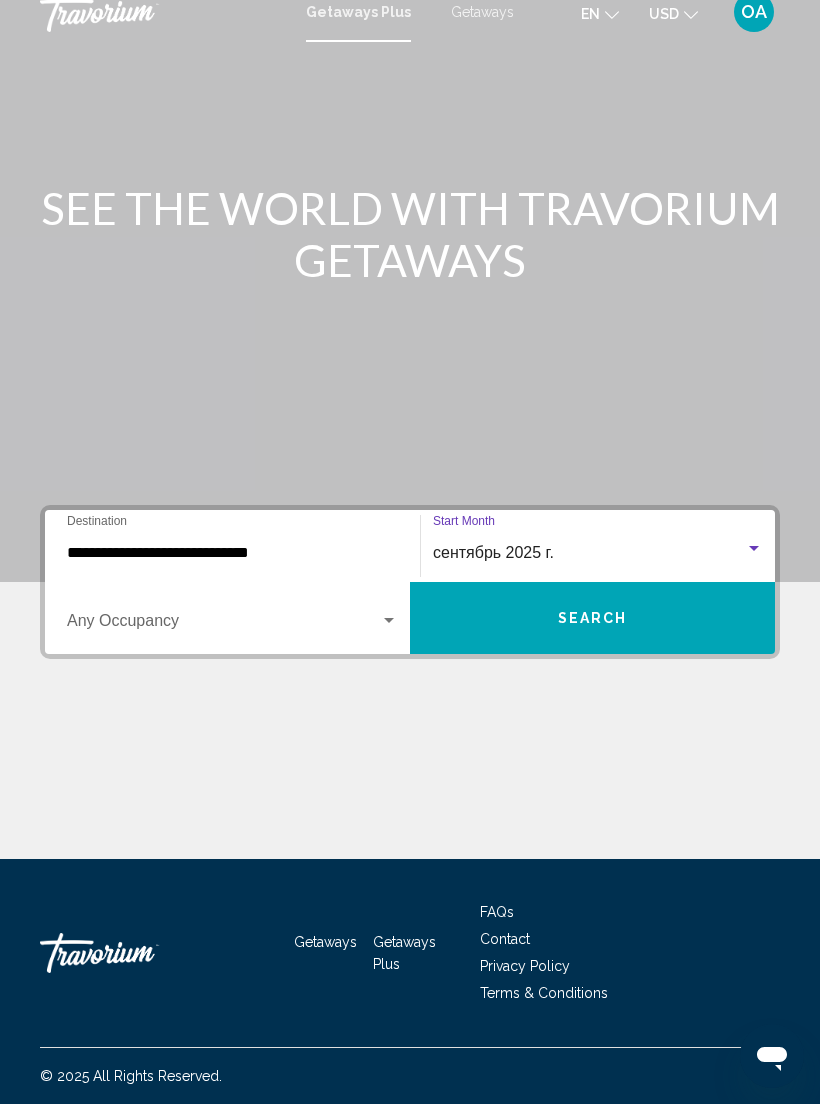 click on "Occupancy Any Occupancy" at bounding box center [232, 618] 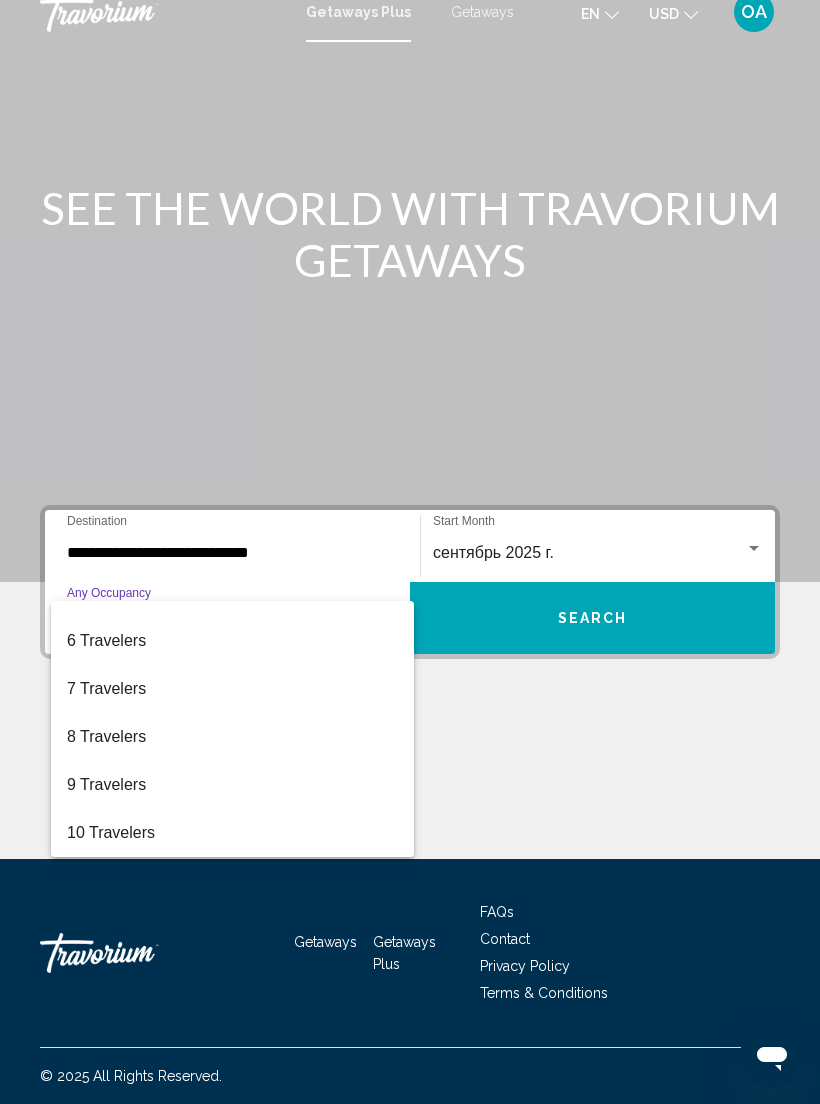 scroll, scrollTop: 224, scrollLeft: 0, axis: vertical 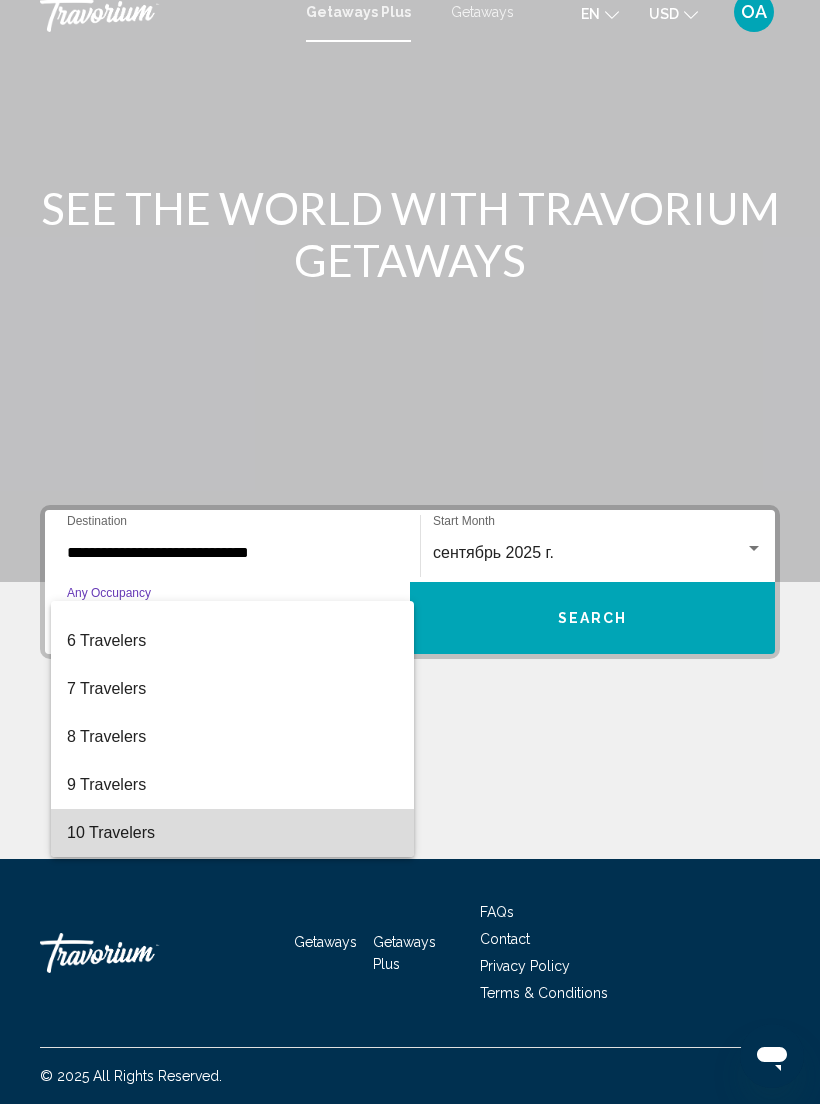 click on "10 Travelers" at bounding box center (232, 833) 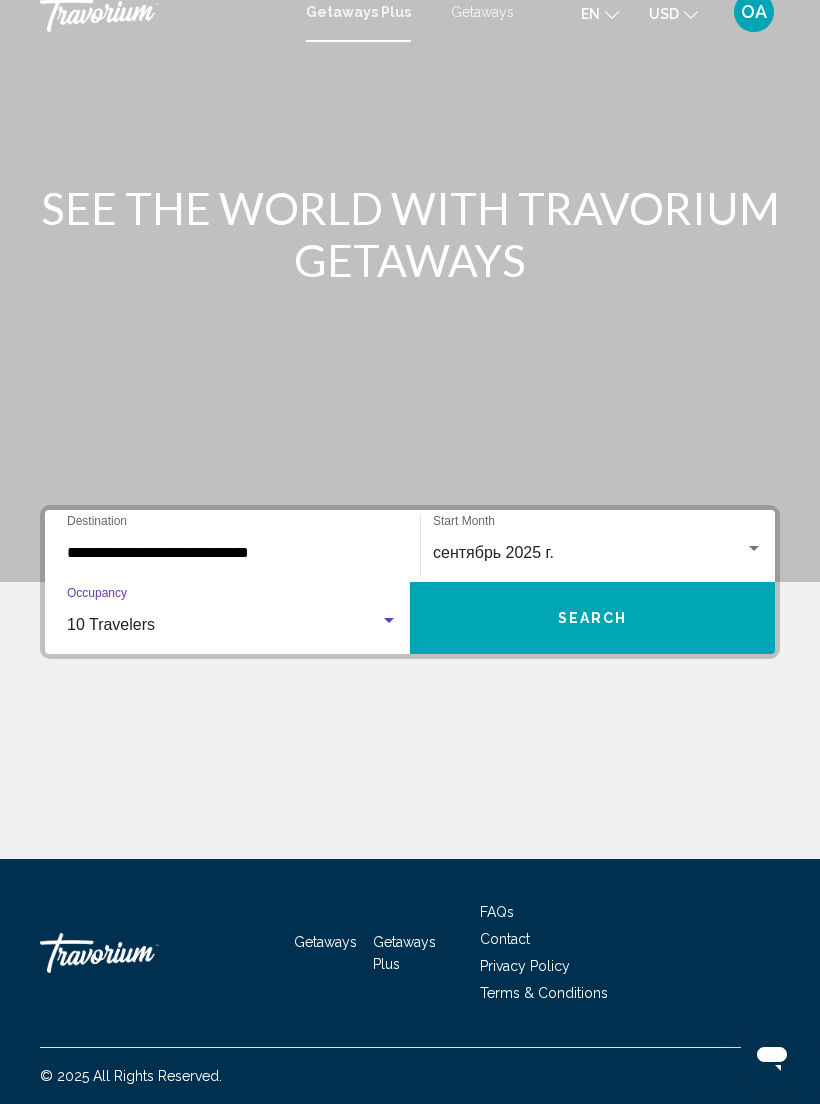 click on "Search" at bounding box center (592, 618) 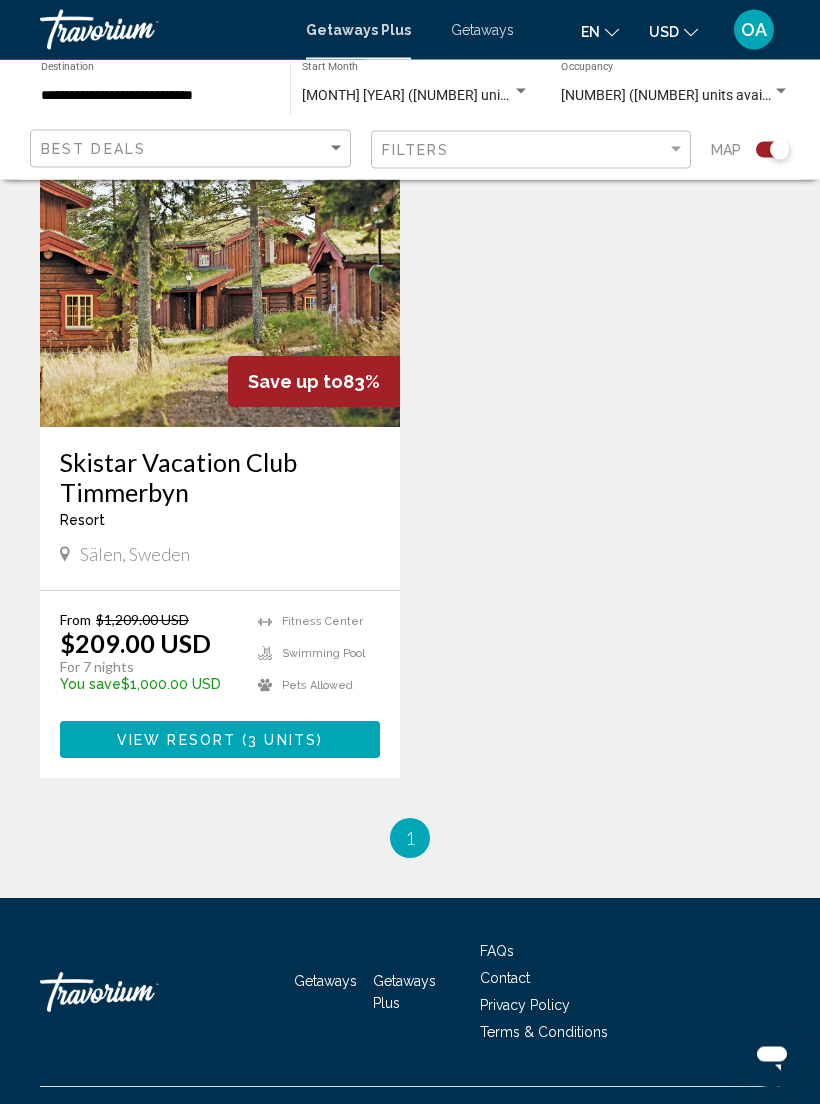 scroll, scrollTop: 593, scrollLeft: 0, axis: vertical 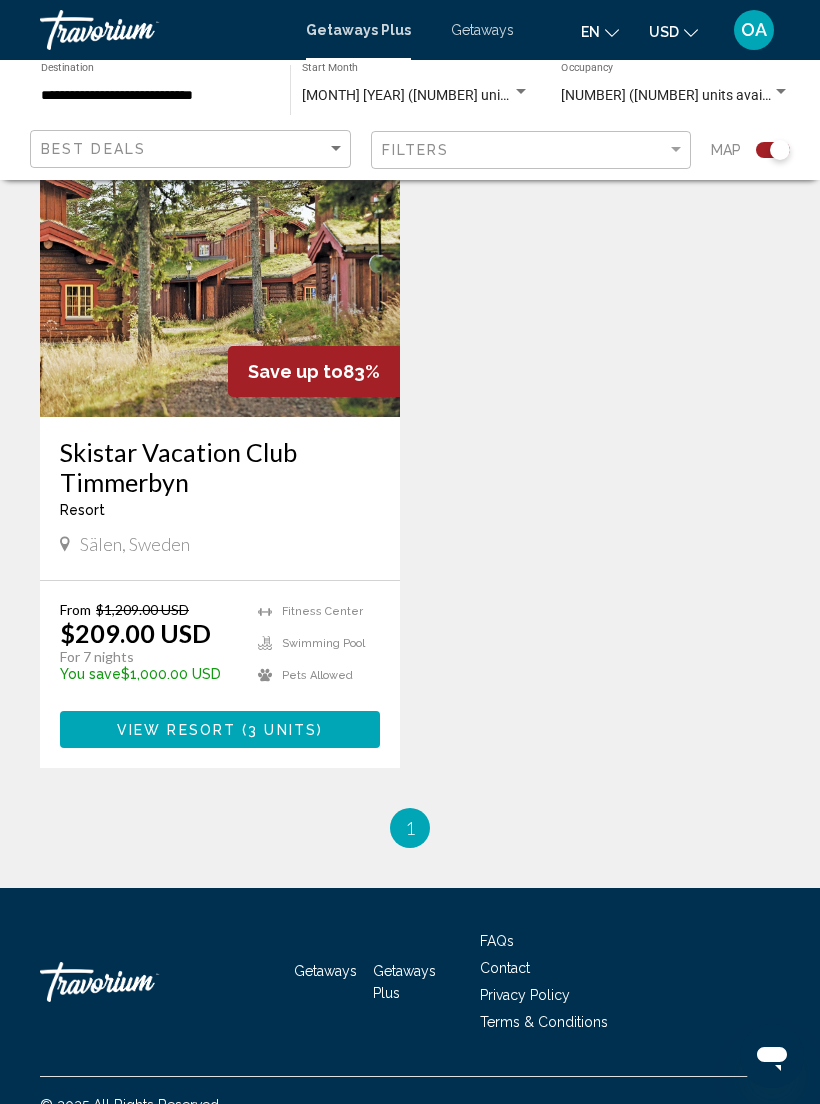 click on "From $1,209.00 USD $209.00 USD For 7 nights You save  $1,000.00 USD   temp  4.3
Fitness Center
Swimming Pool
Pets Allowed View Resort    ( 3 units )" at bounding box center [220, 674] 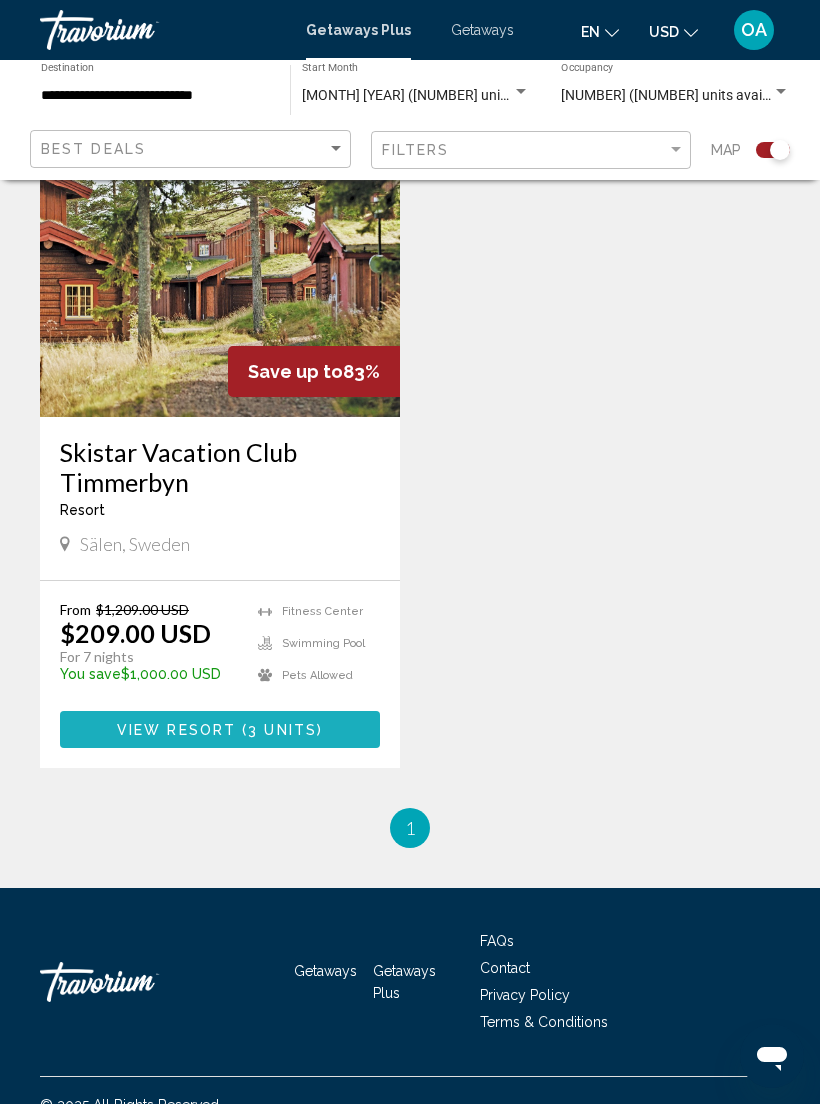 click on "3 units" at bounding box center [282, 730] 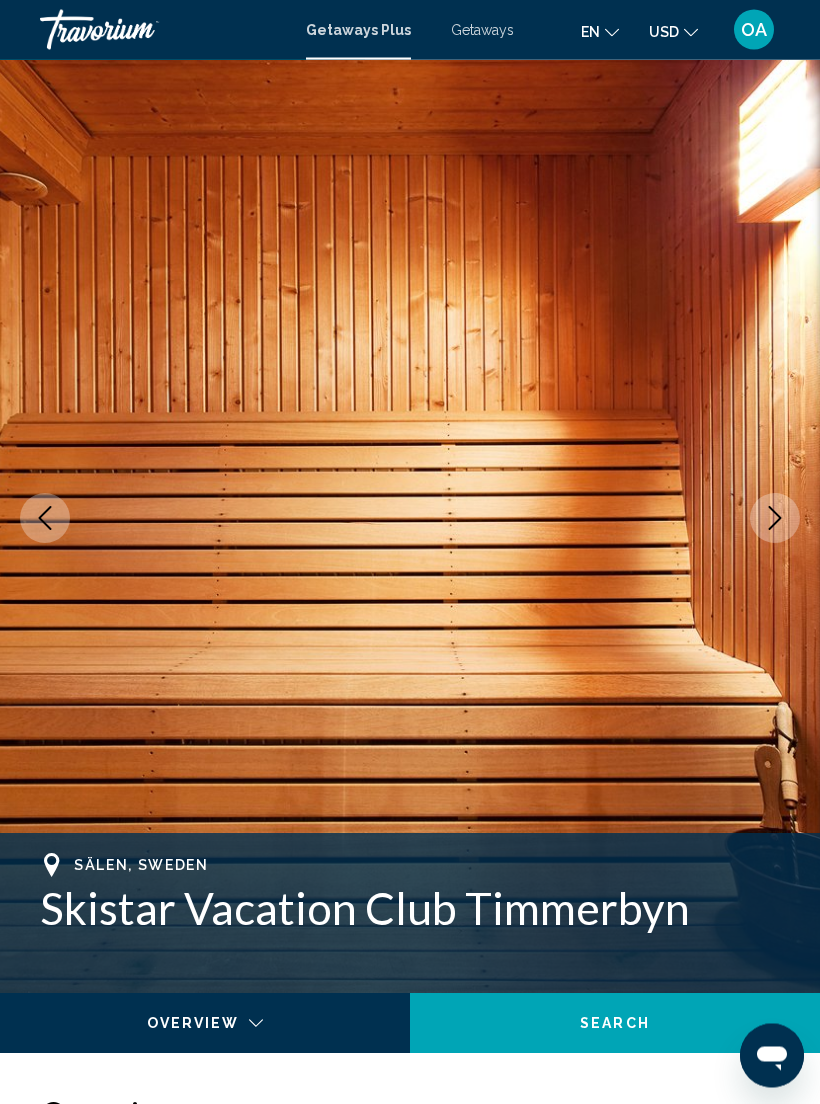 scroll, scrollTop: 0, scrollLeft: 0, axis: both 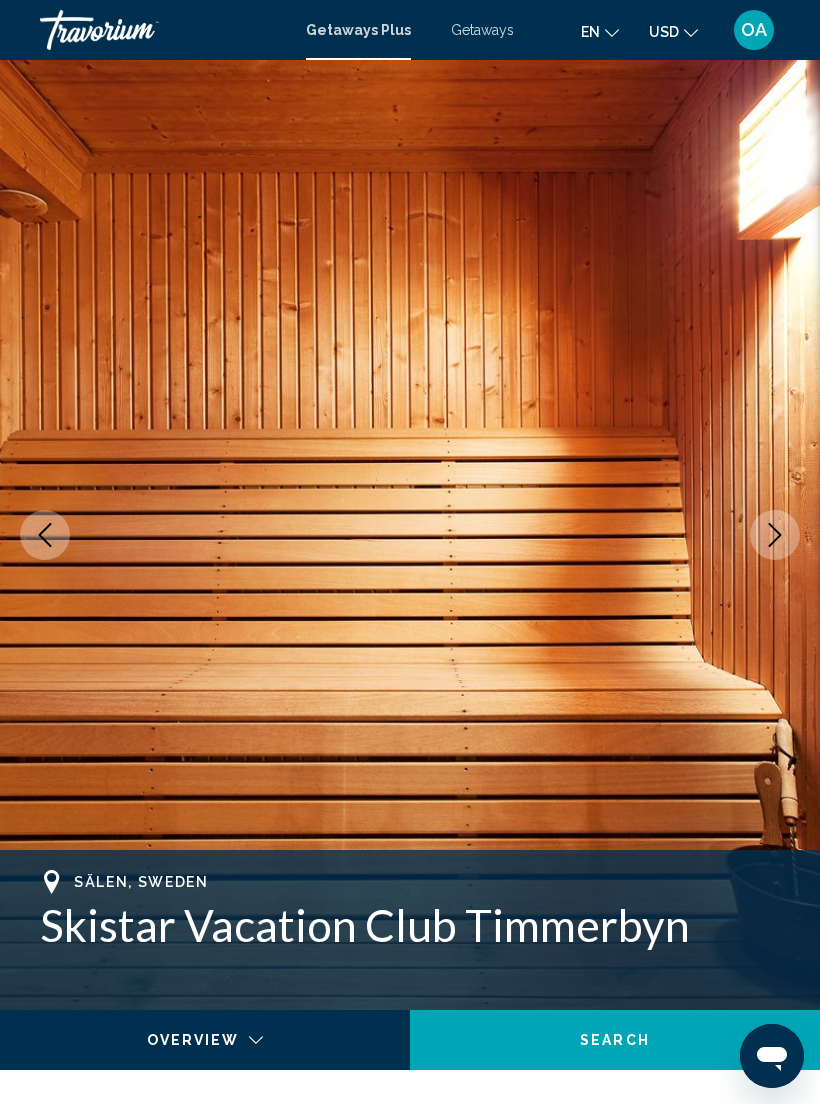click 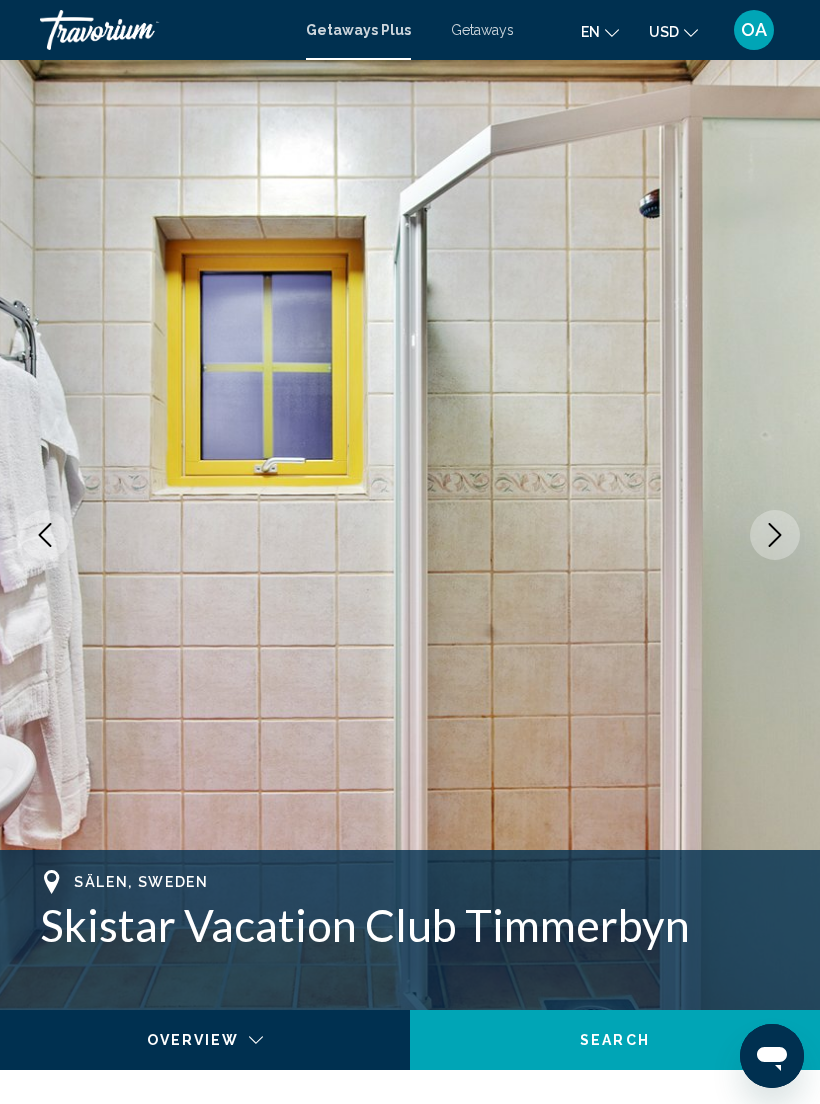 click at bounding box center (45, 535) 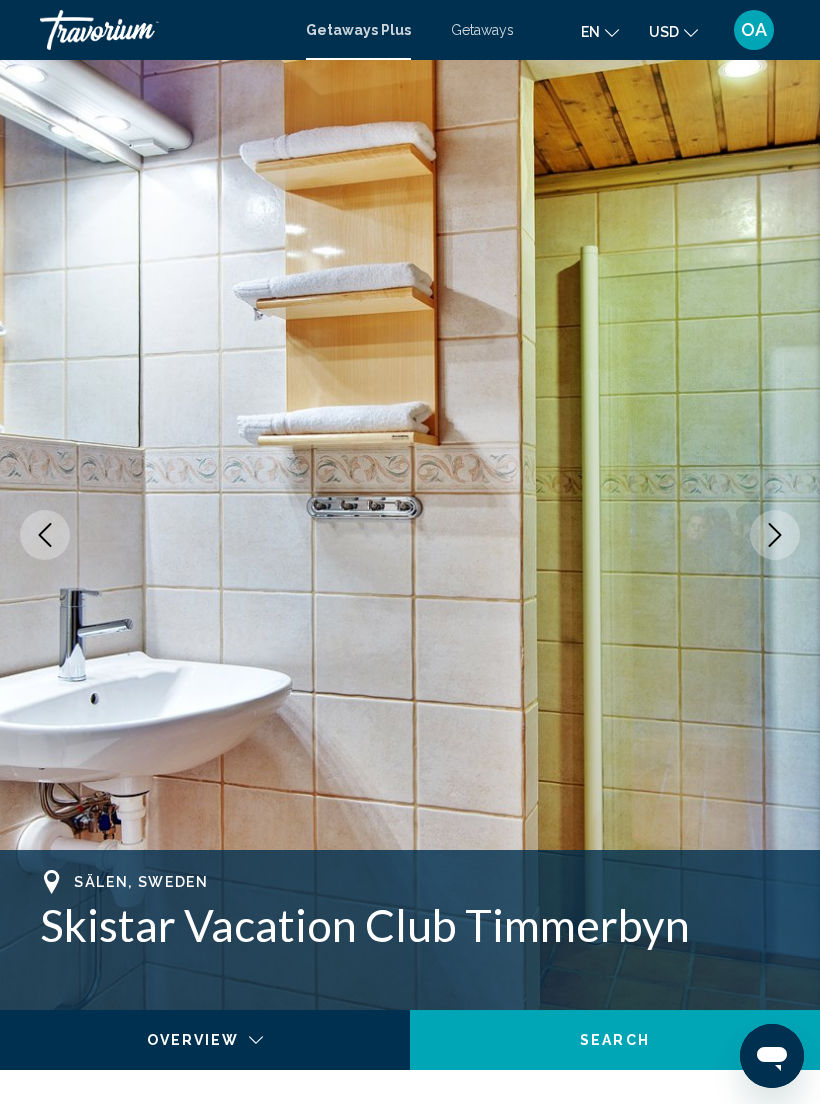 click at bounding box center [45, 535] 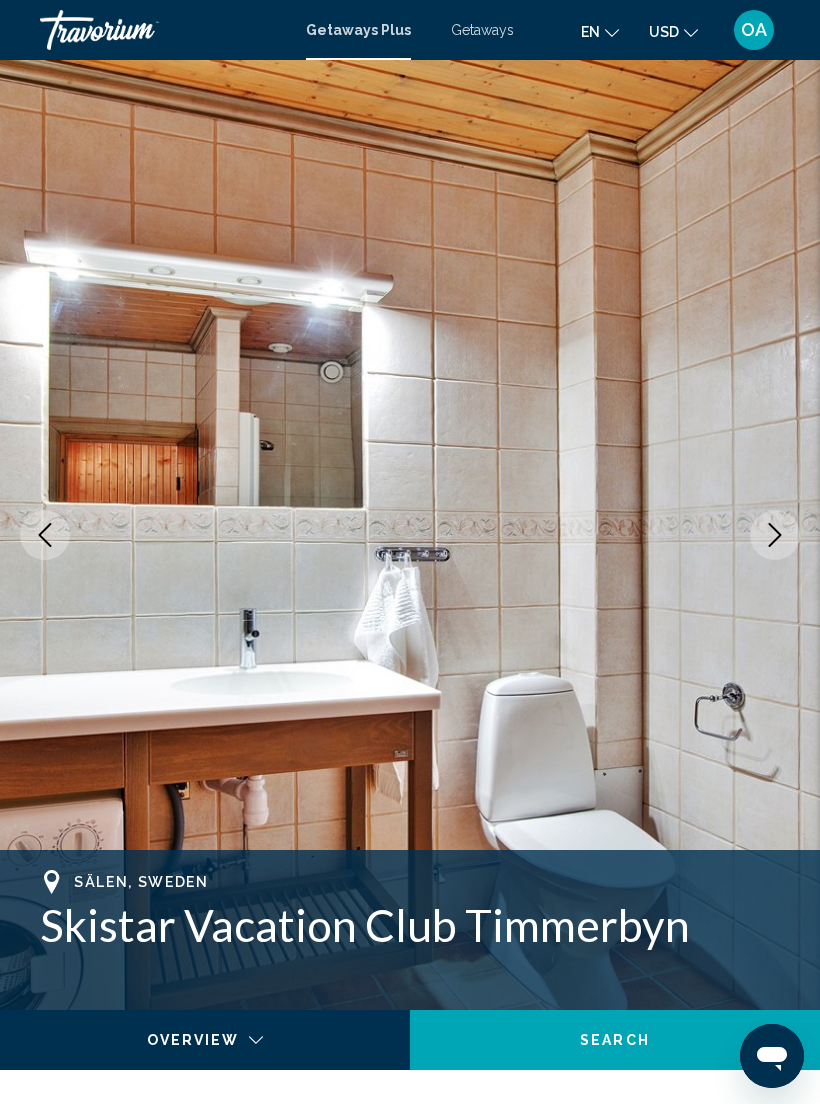 click at bounding box center [45, 535] 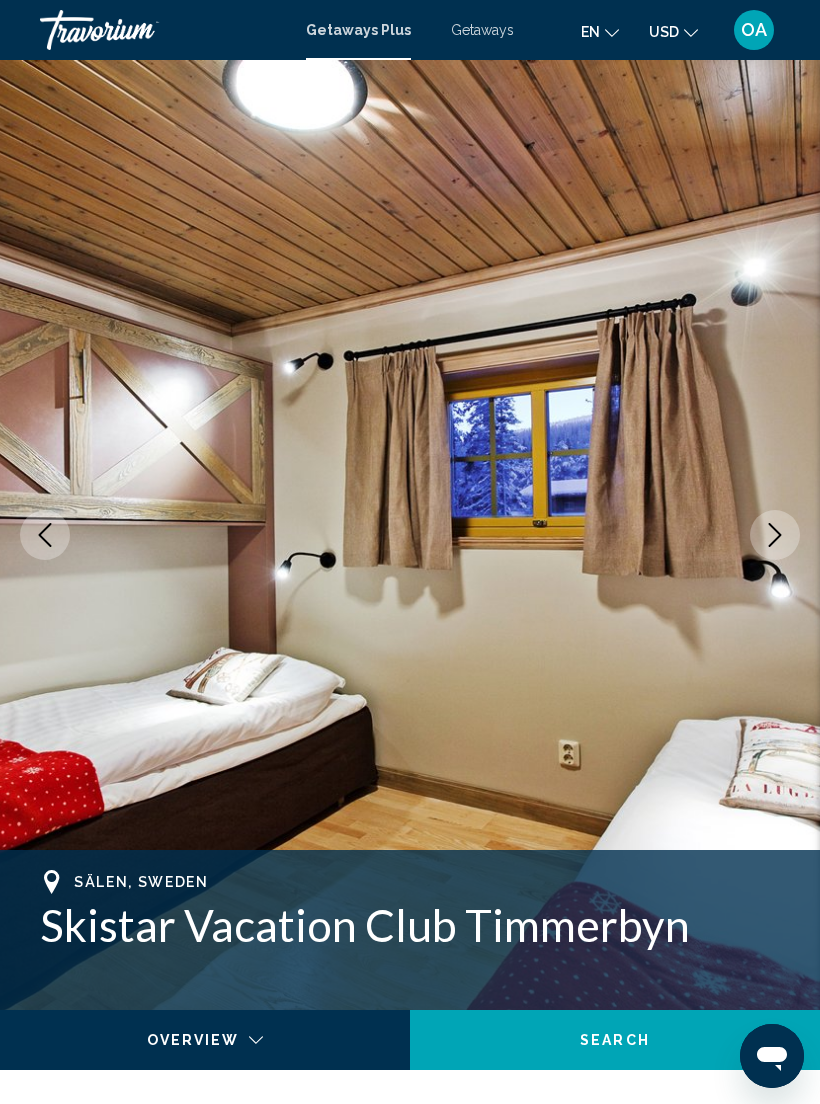 click at bounding box center (45, 535) 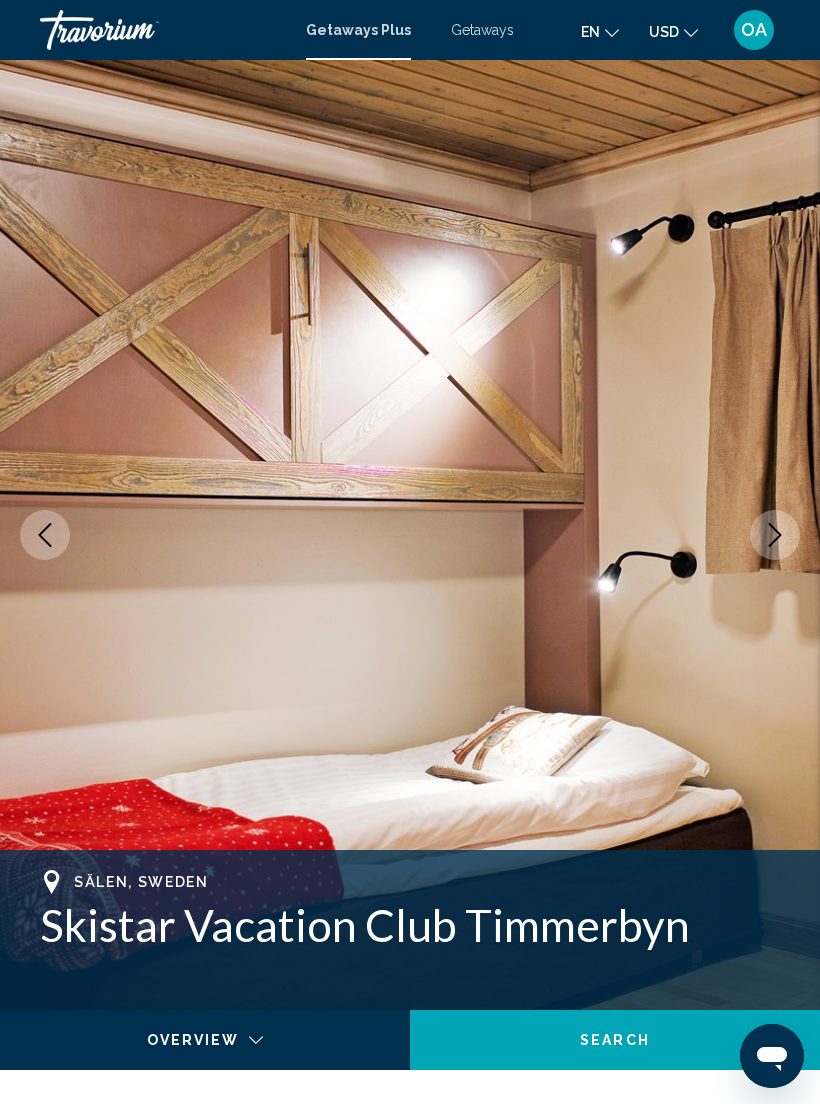 click 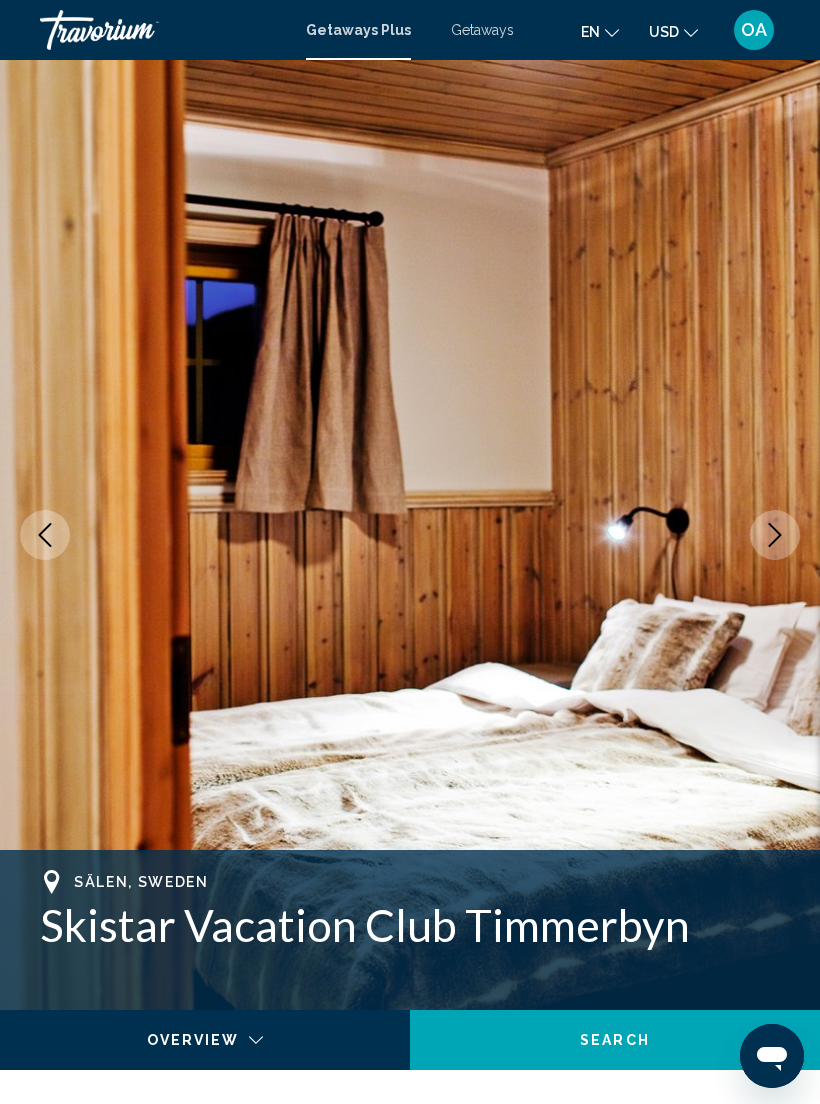 click at bounding box center (45, 535) 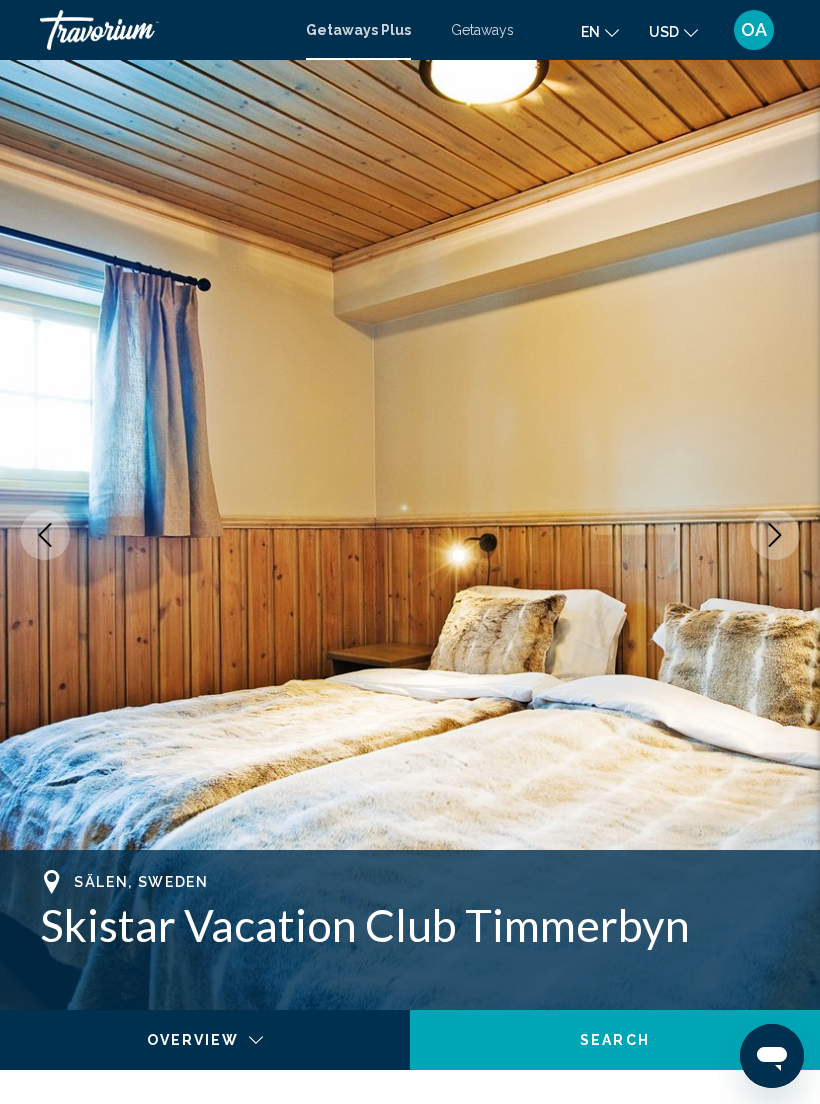 click at bounding box center [45, 535] 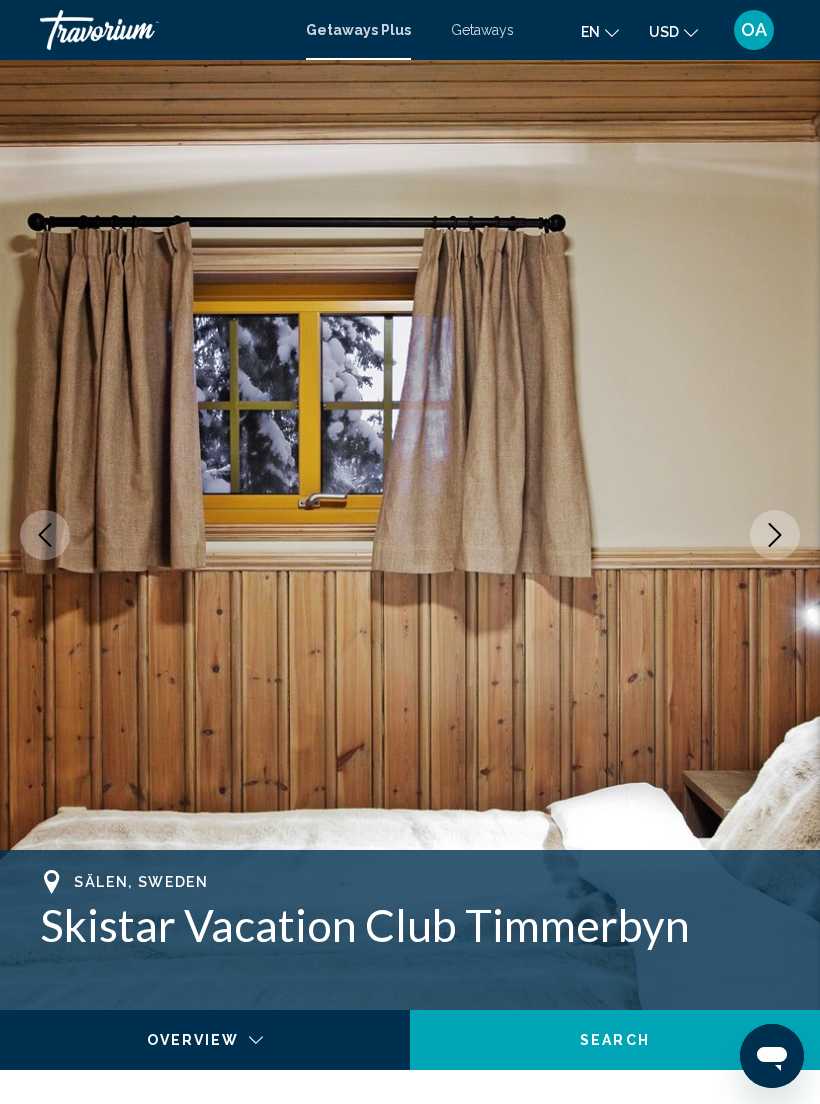 click at bounding box center (45, 535) 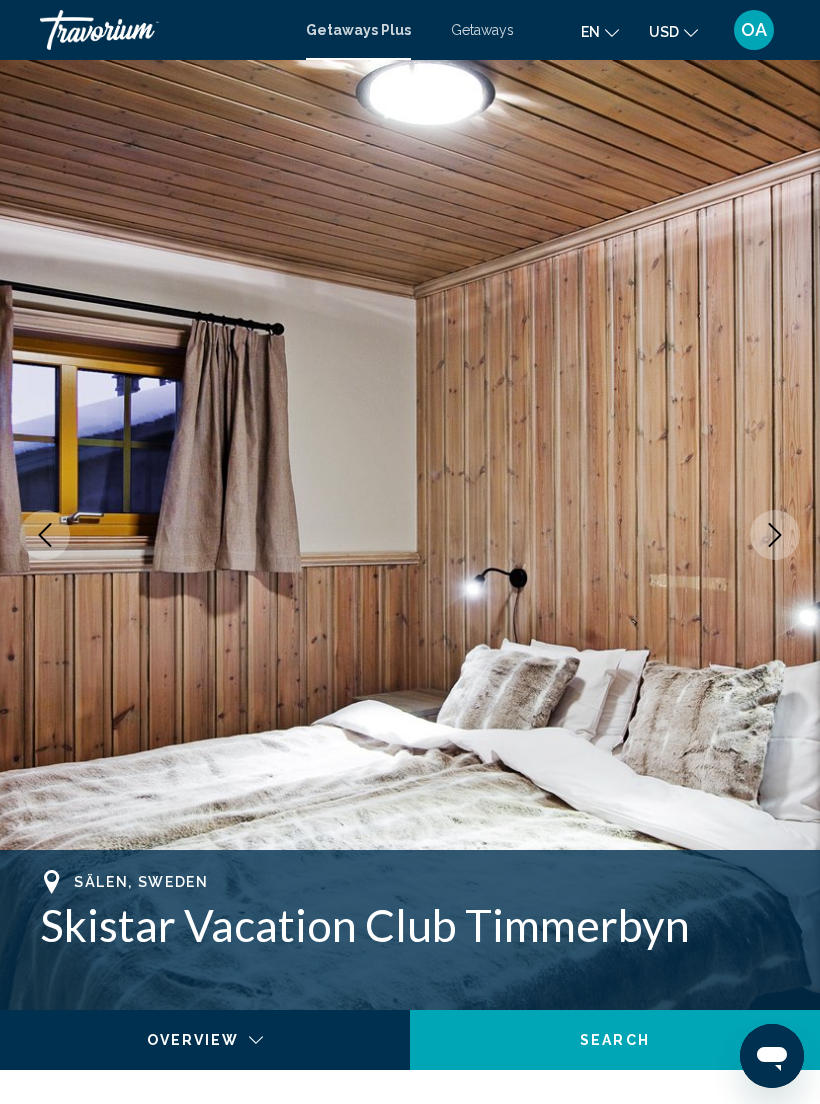 click at bounding box center (45, 535) 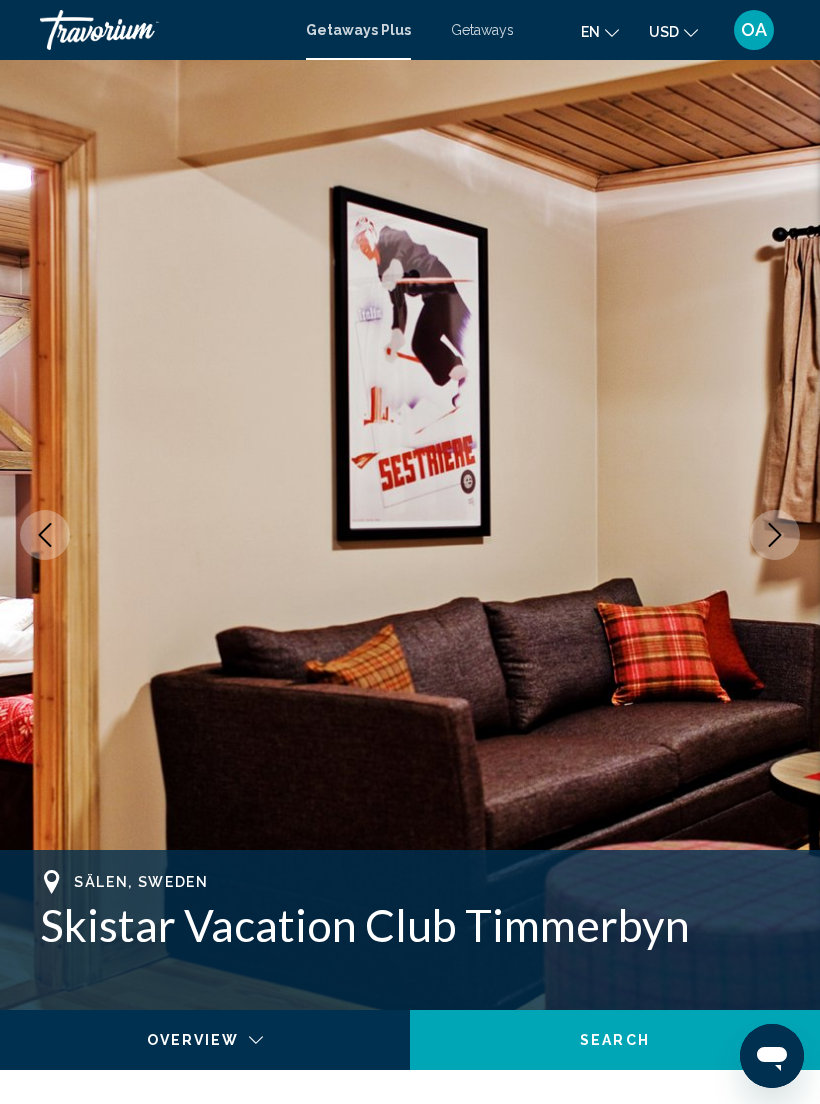 click 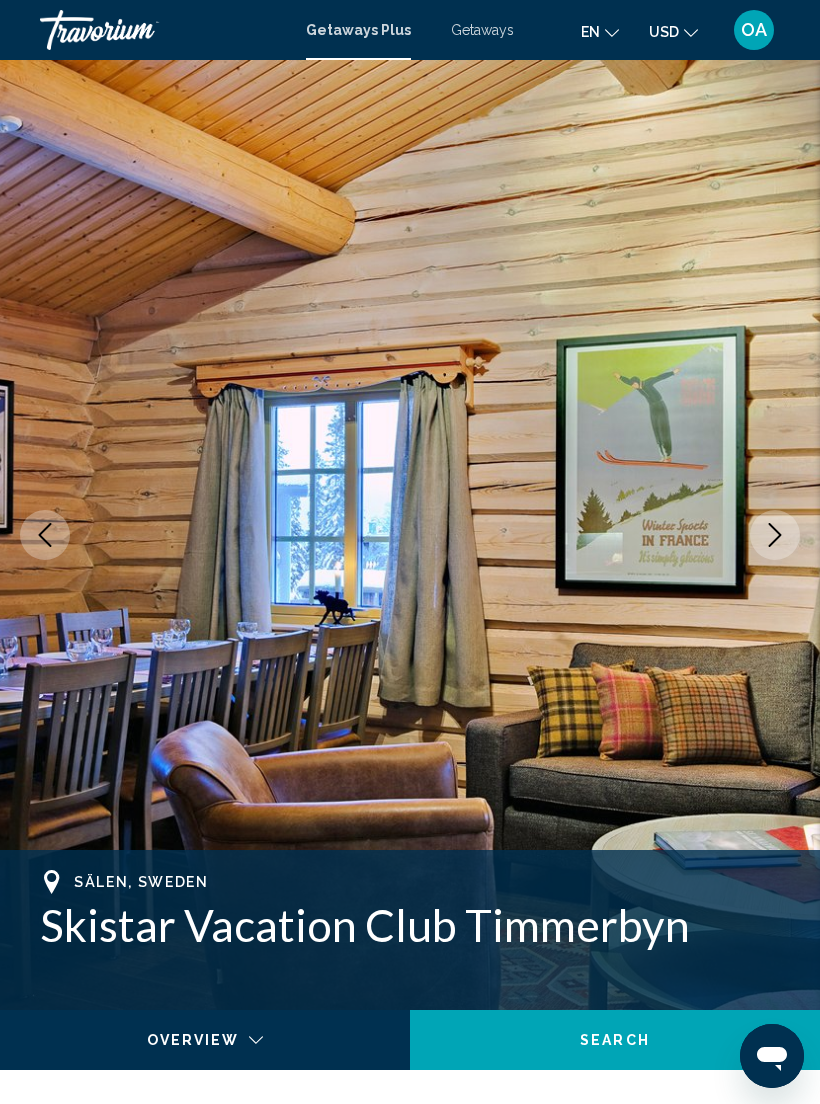 click at bounding box center (45, 535) 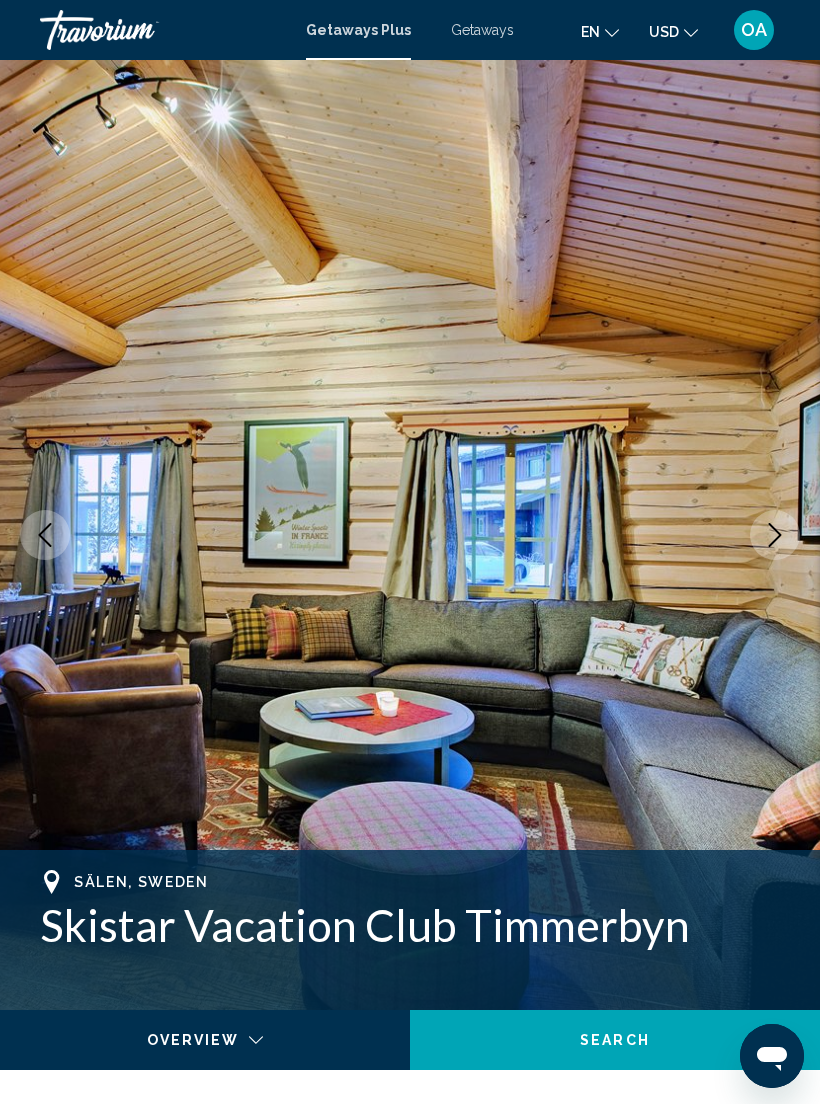 click 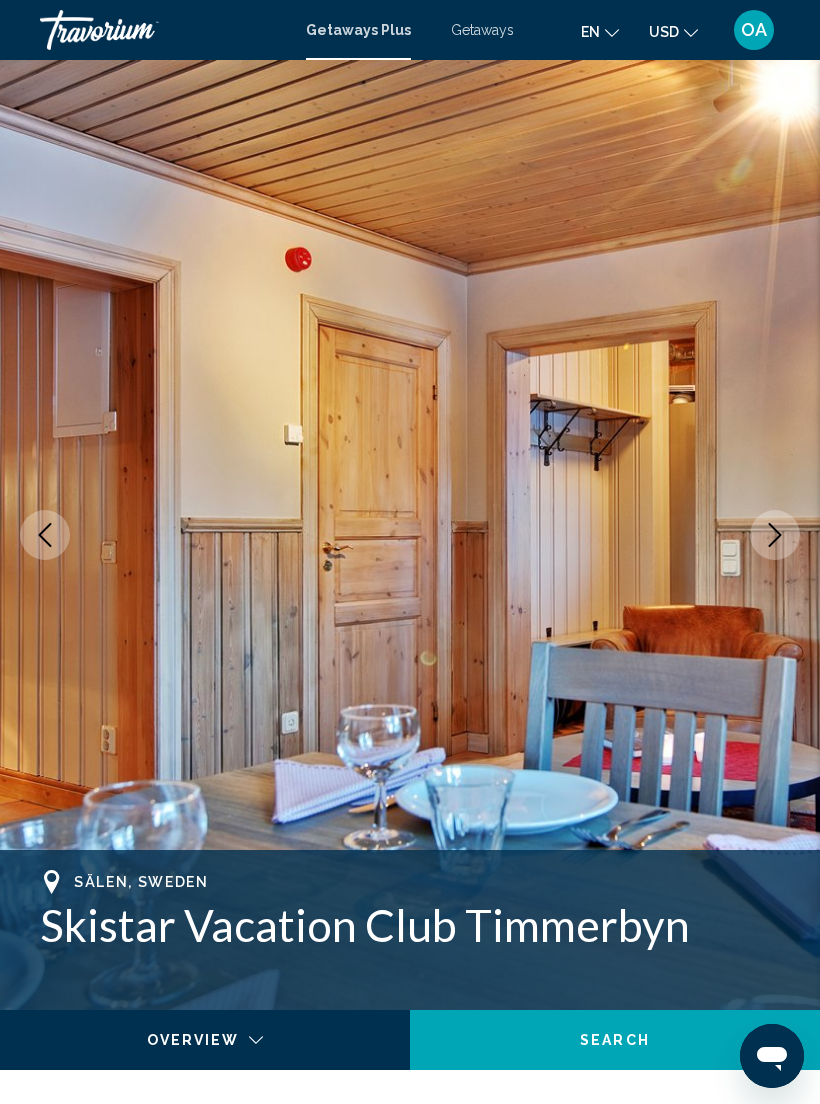 click 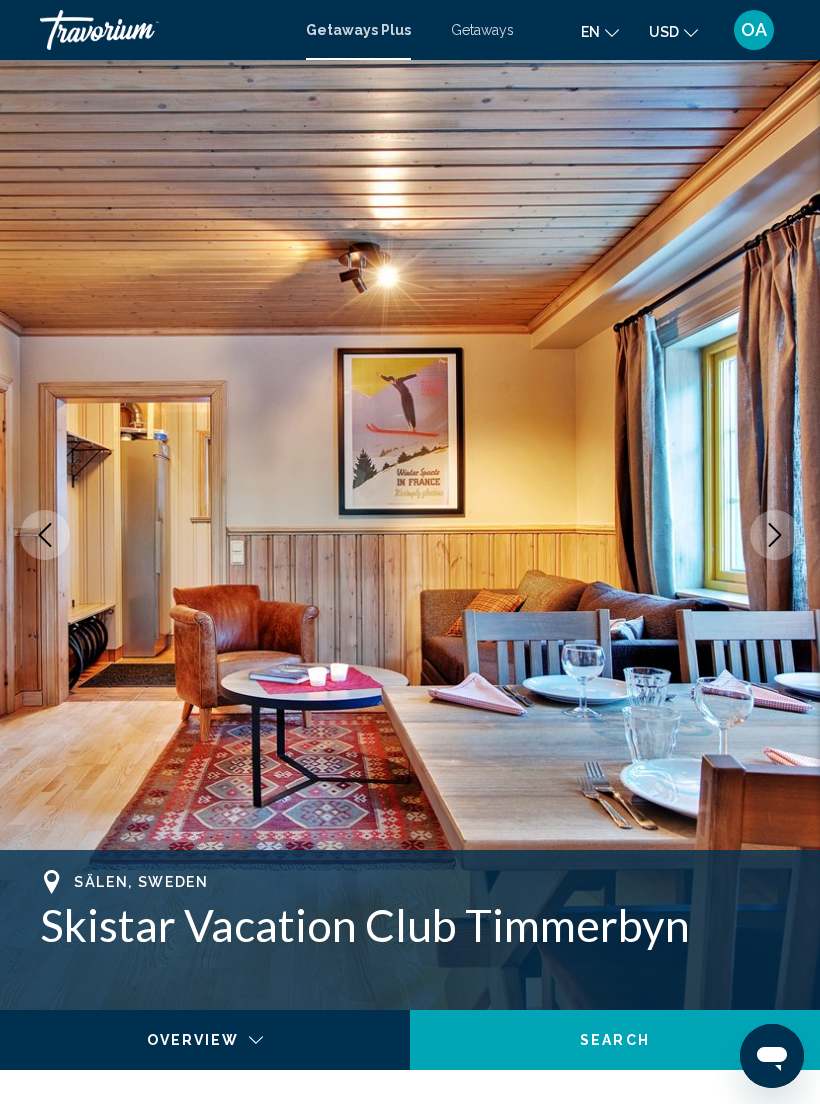 click 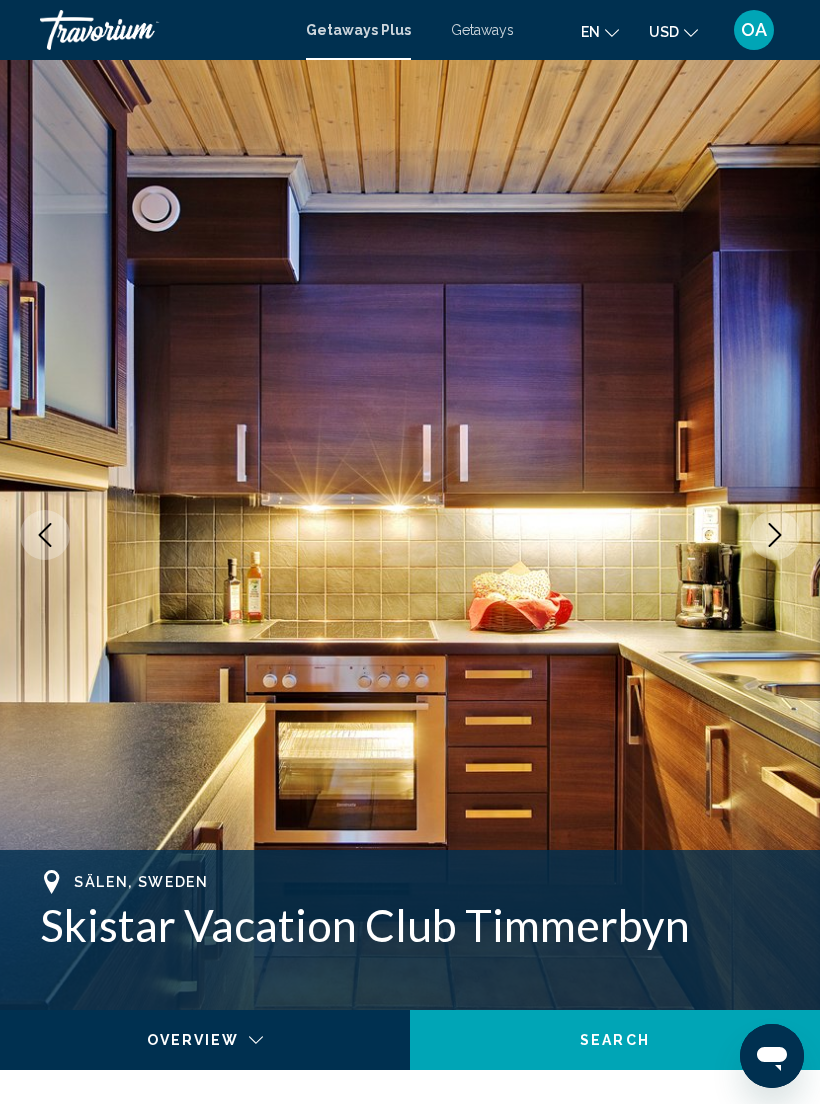 click at bounding box center [410, 535] 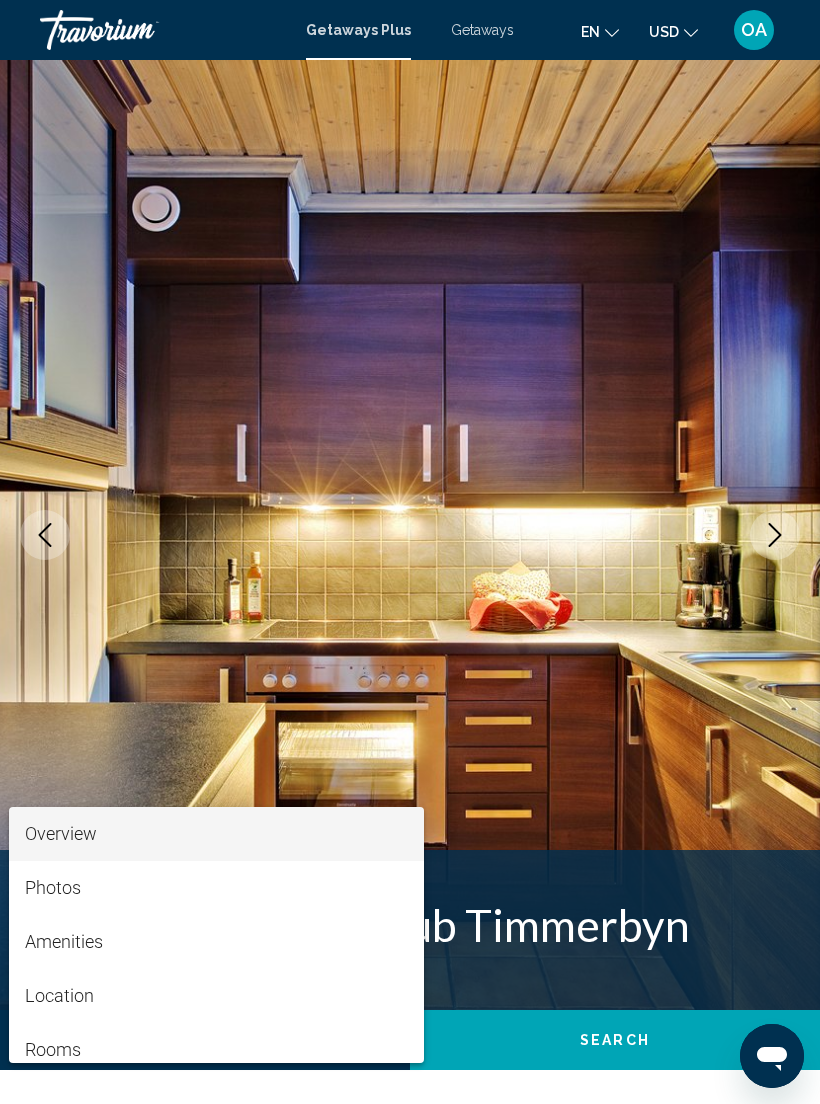 click at bounding box center [410, 552] 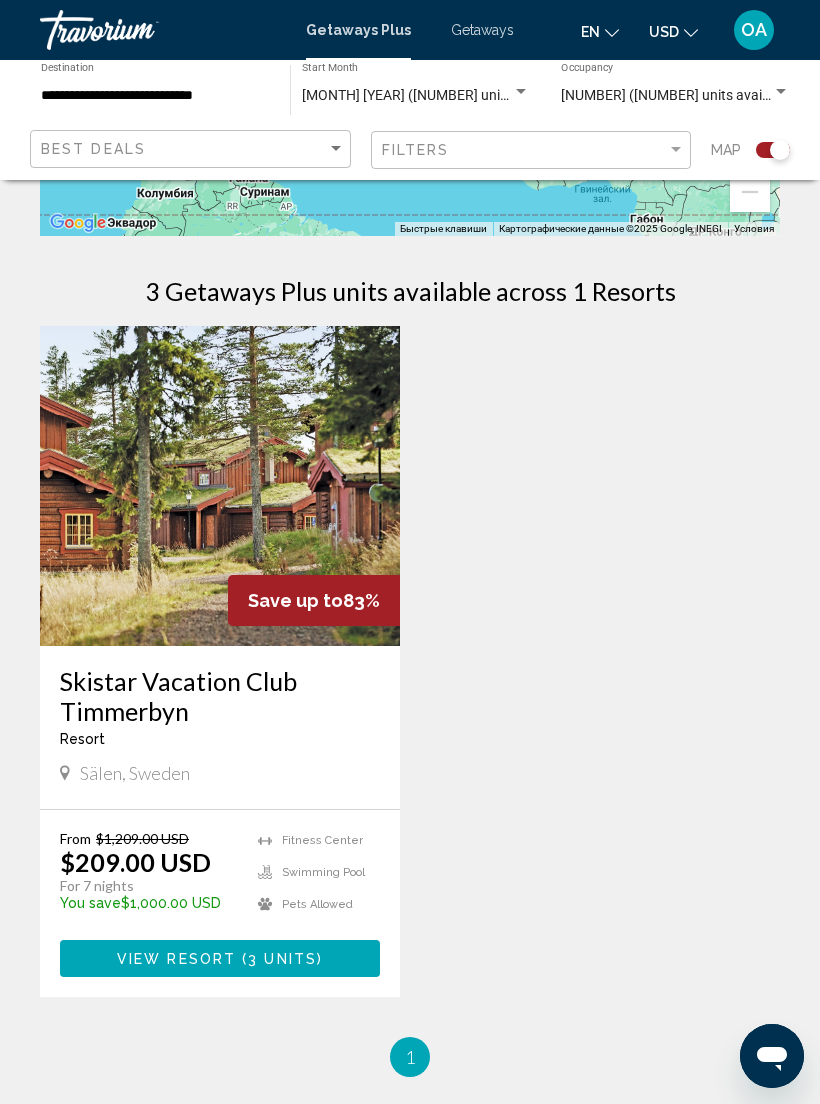 scroll, scrollTop: 0, scrollLeft: 0, axis: both 